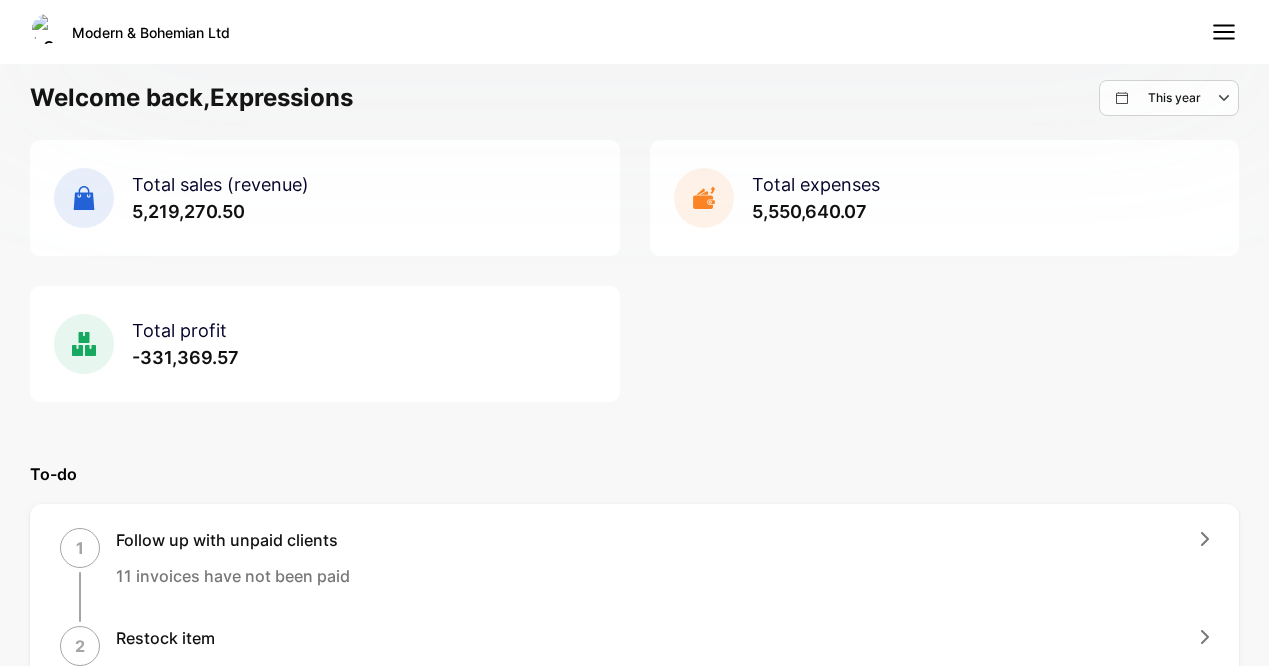 scroll, scrollTop: 0, scrollLeft: 0, axis: both 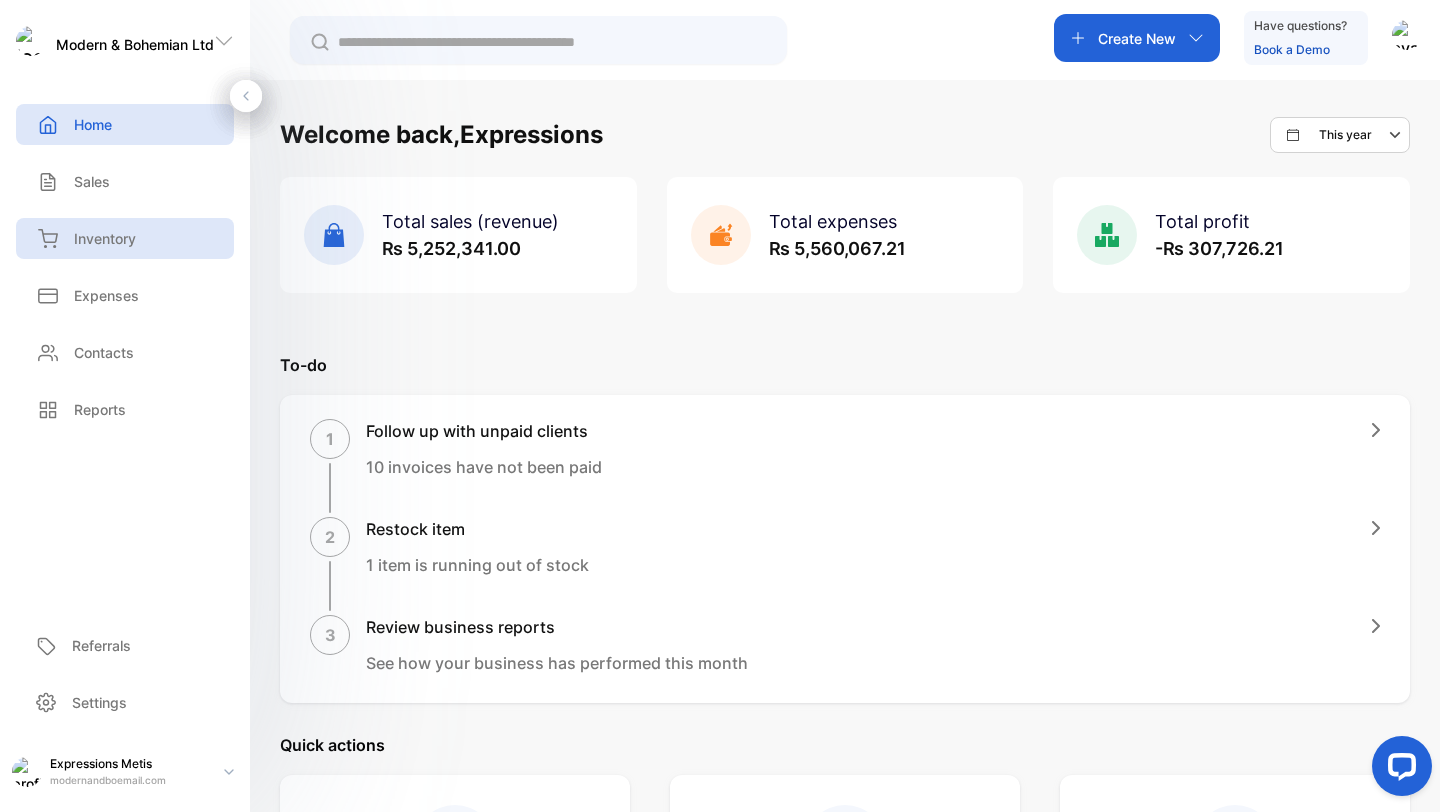 click on "Inventory" at bounding box center [92, 181] 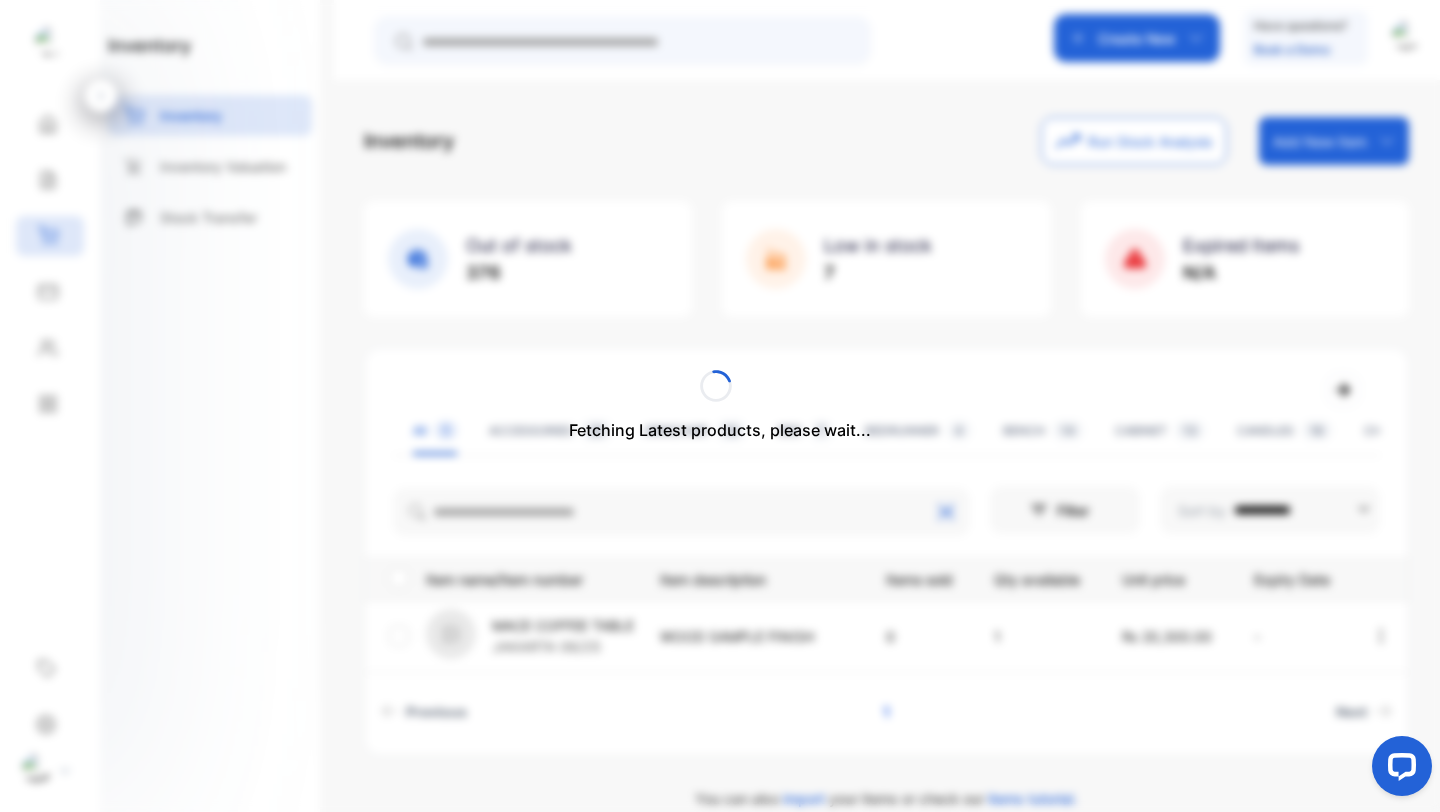 click on "Fetching Latest products, please wait..." at bounding box center (720, 406) 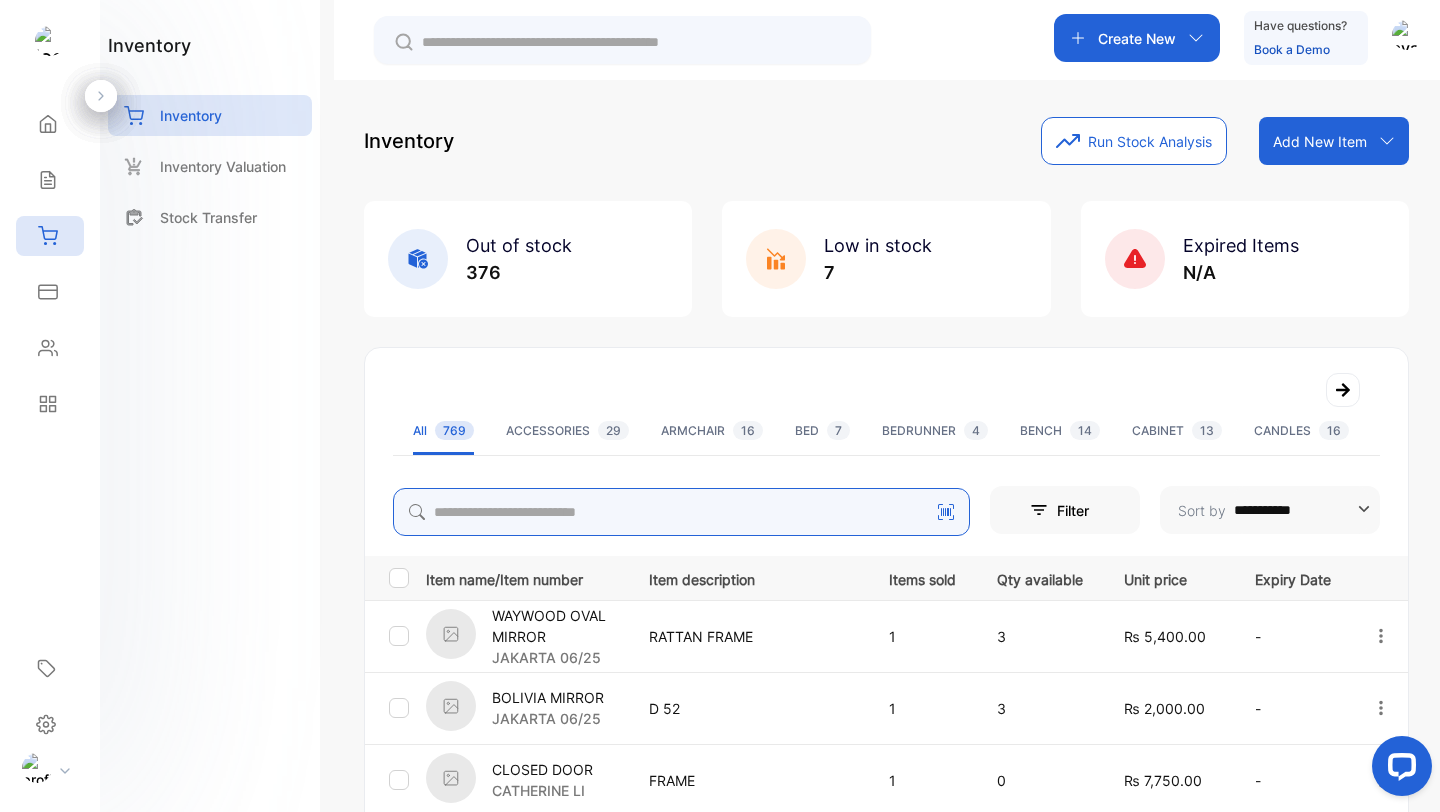 click at bounding box center (681, 512) 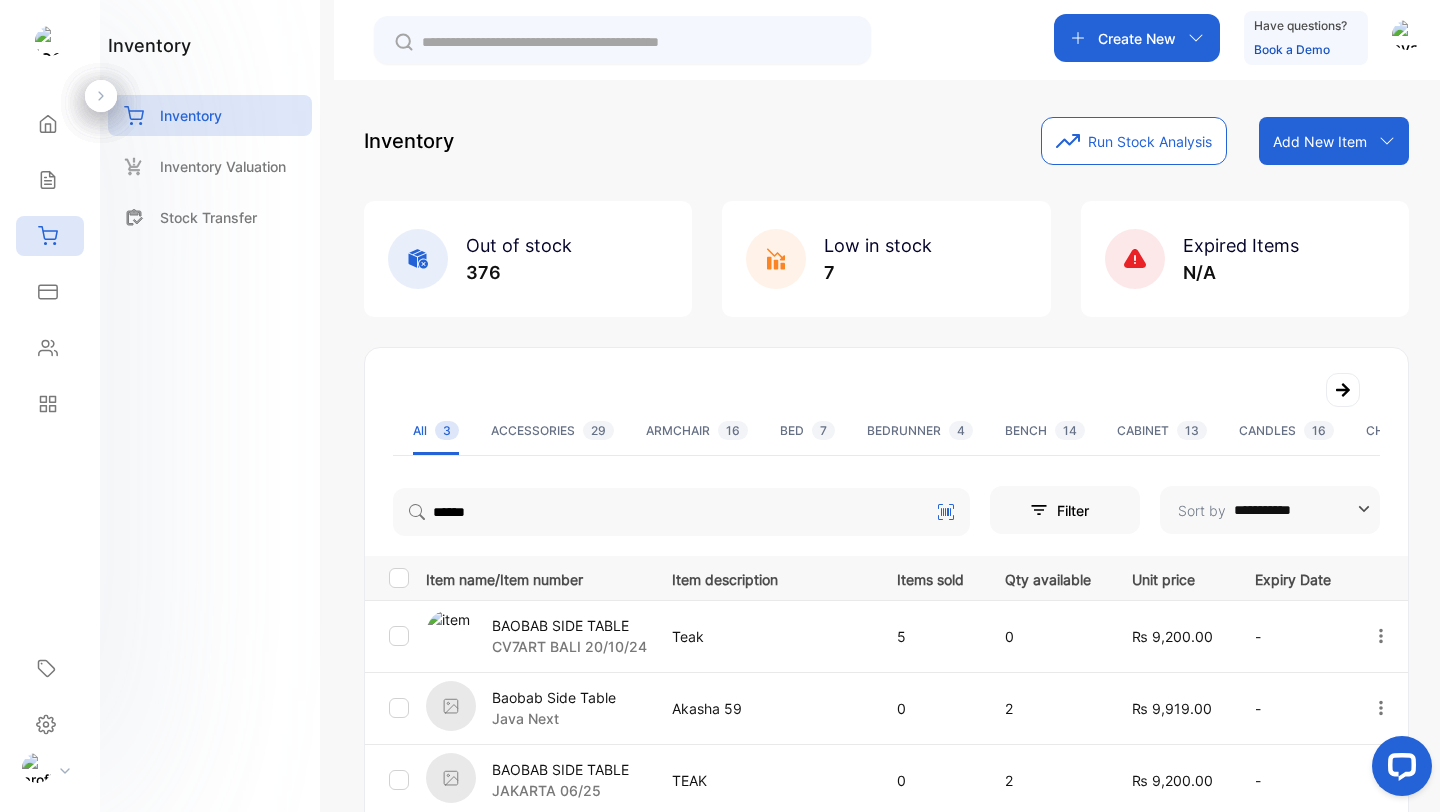 click on "Item name/Item number Item description Items sold Qty available Unit price Expiry Date BAOBAB SIDE TABLE CV7ART BALI 20/10/24 Teak 5 0 ₨ 9,200.00 - Baobab Side Table Java Next Akasha 59 0 2 ₨ 9,919.00 - BAOBAB SIDE TABLE JAKARTA 06/25 TEAK 0 2 ₨ 9,200.00 -" at bounding box center (886, 535) 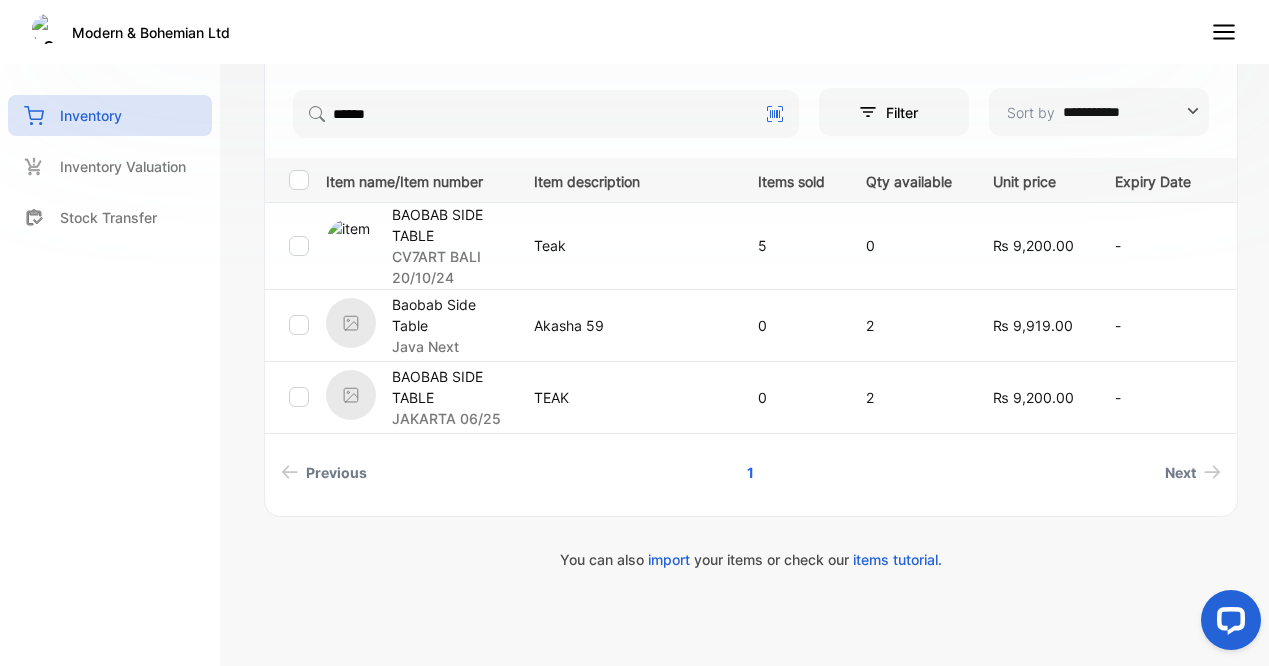 scroll, scrollTop: 506, scrollLeft: 0, axis: vertical 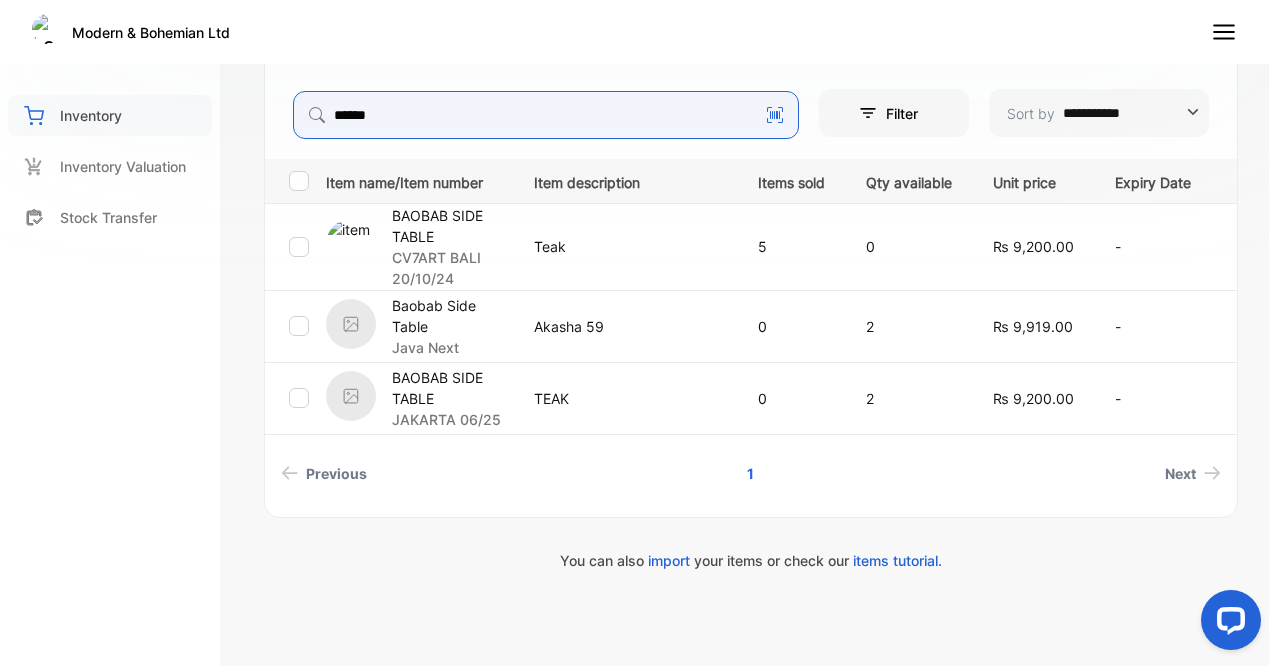 drag, startPoint x: 384, startPoint y: 115, endPoint x: 92, endPoint y: 94, distance: 292.75415 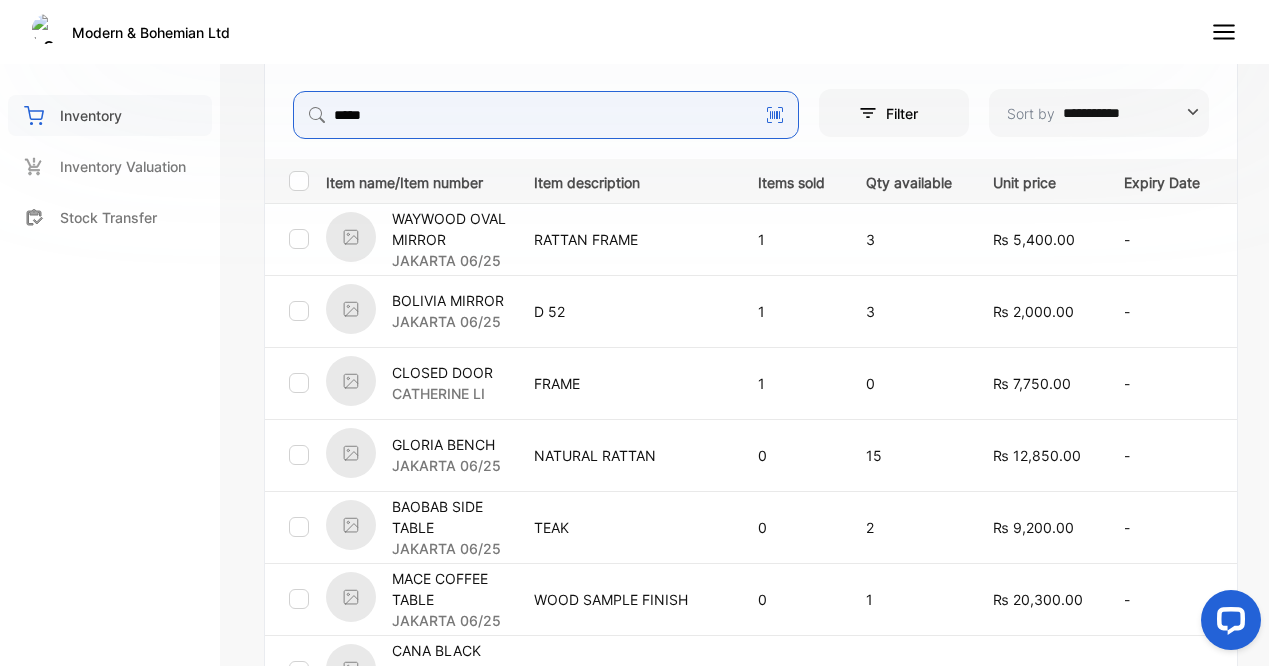 type on "*****" 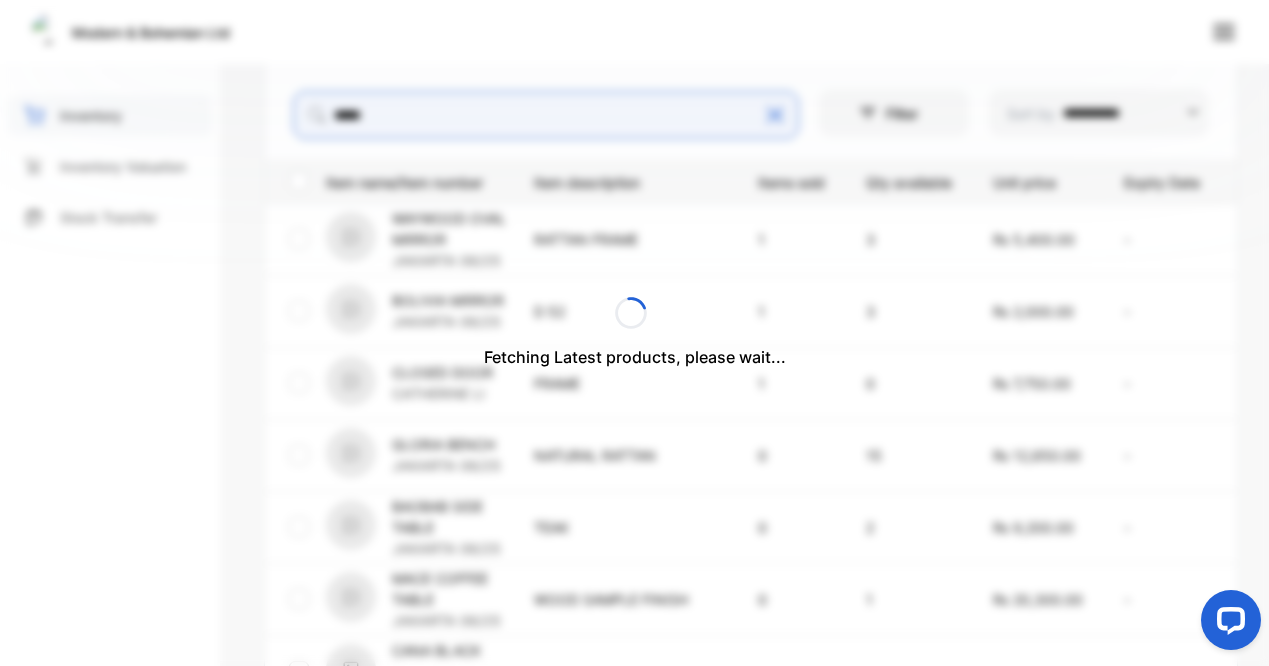 scroll, scrollTop: 435, scrollLeft: 0, axis: vertical 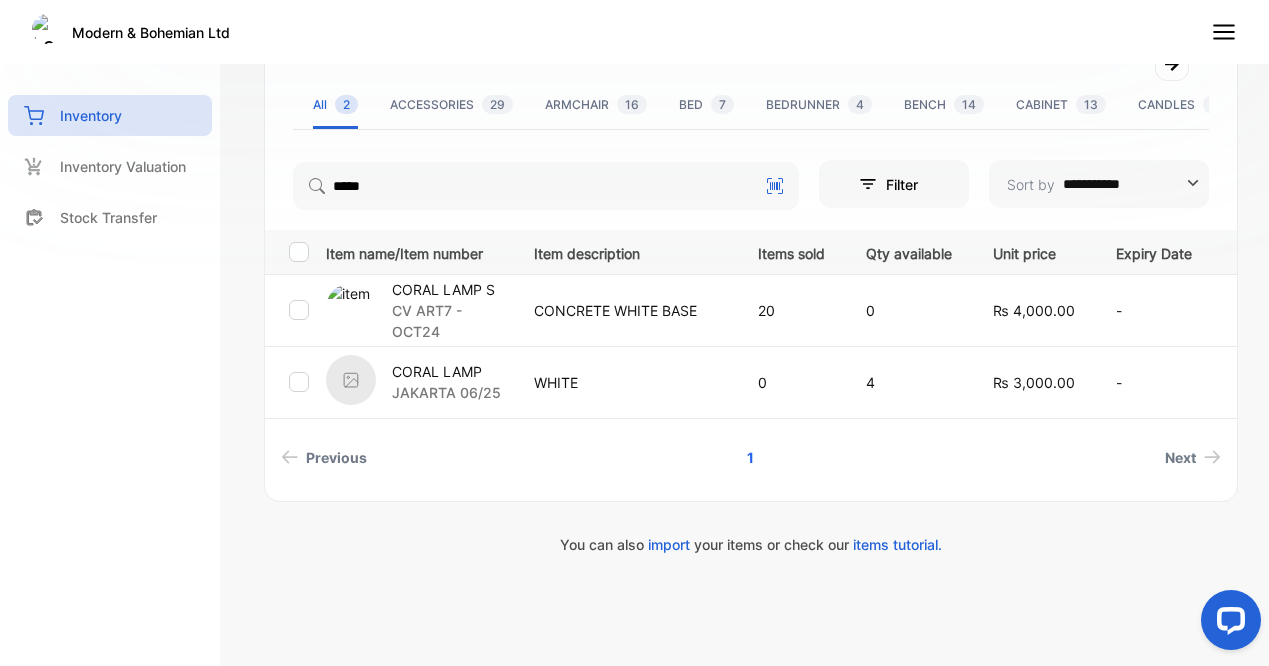 click on "JAKARTA 06/25" at bounding box center [450, 321] 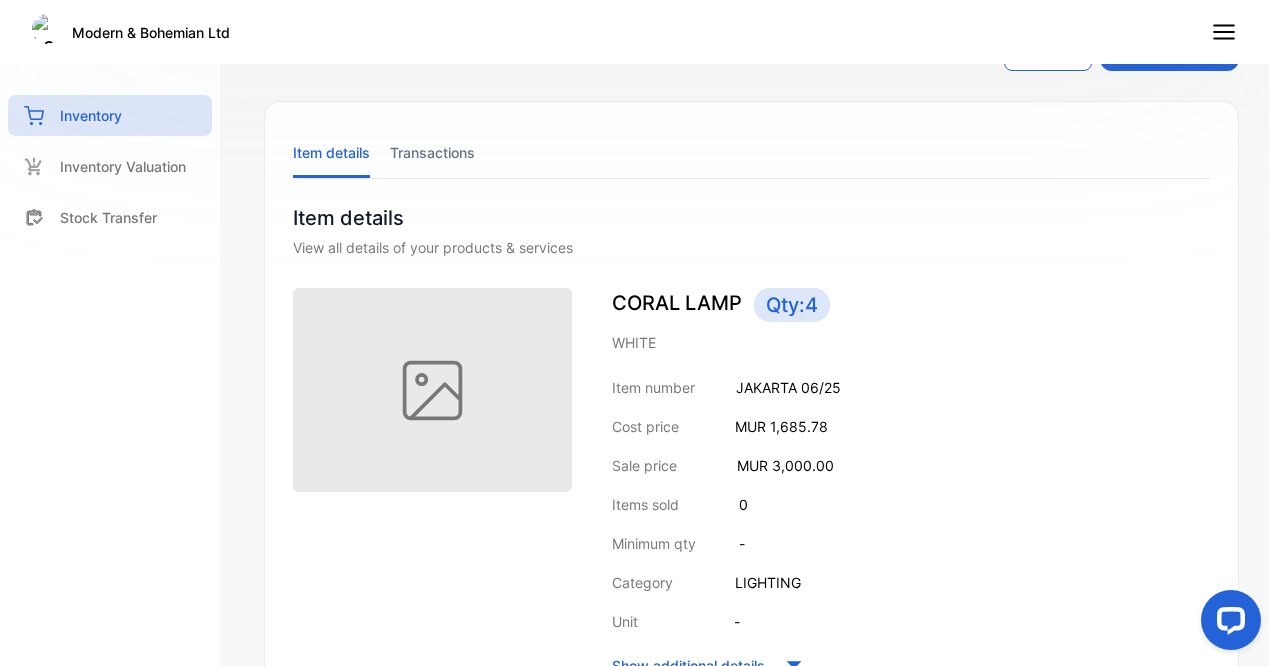 scroll, scrollTop: 0, scrollLeft: 0, axis: both 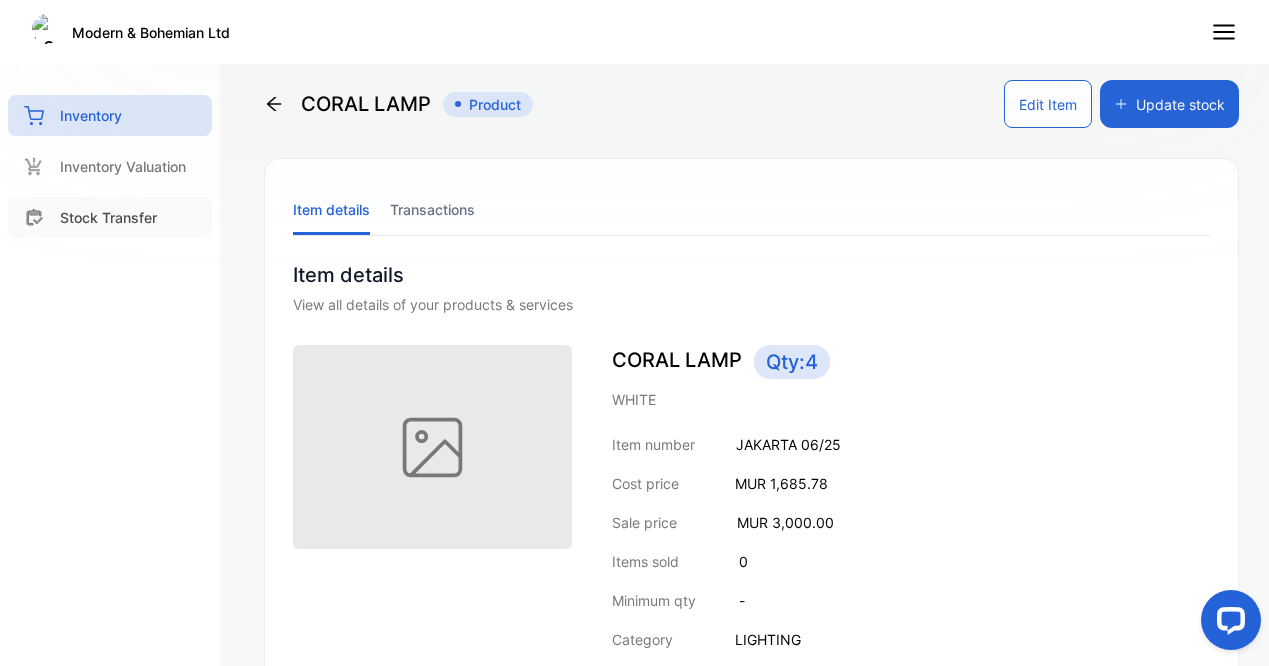 click on "Stock Transfer" at bounding box center [108, 217] 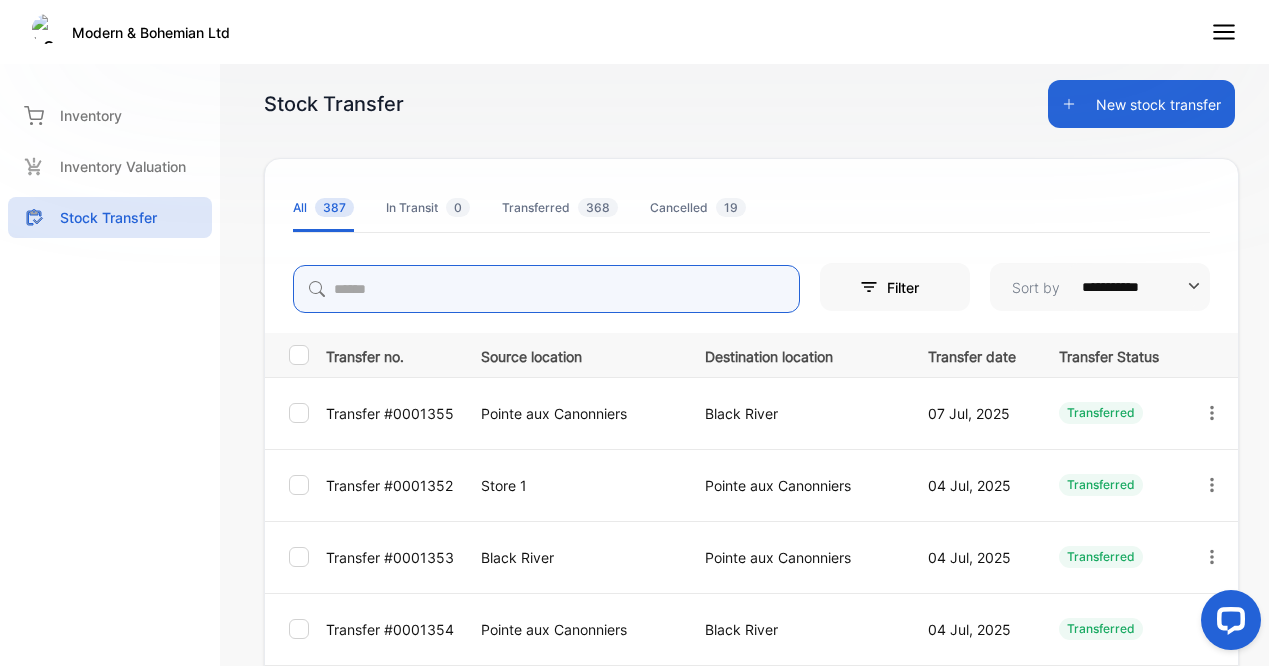 click at bounding box center (546, 289) 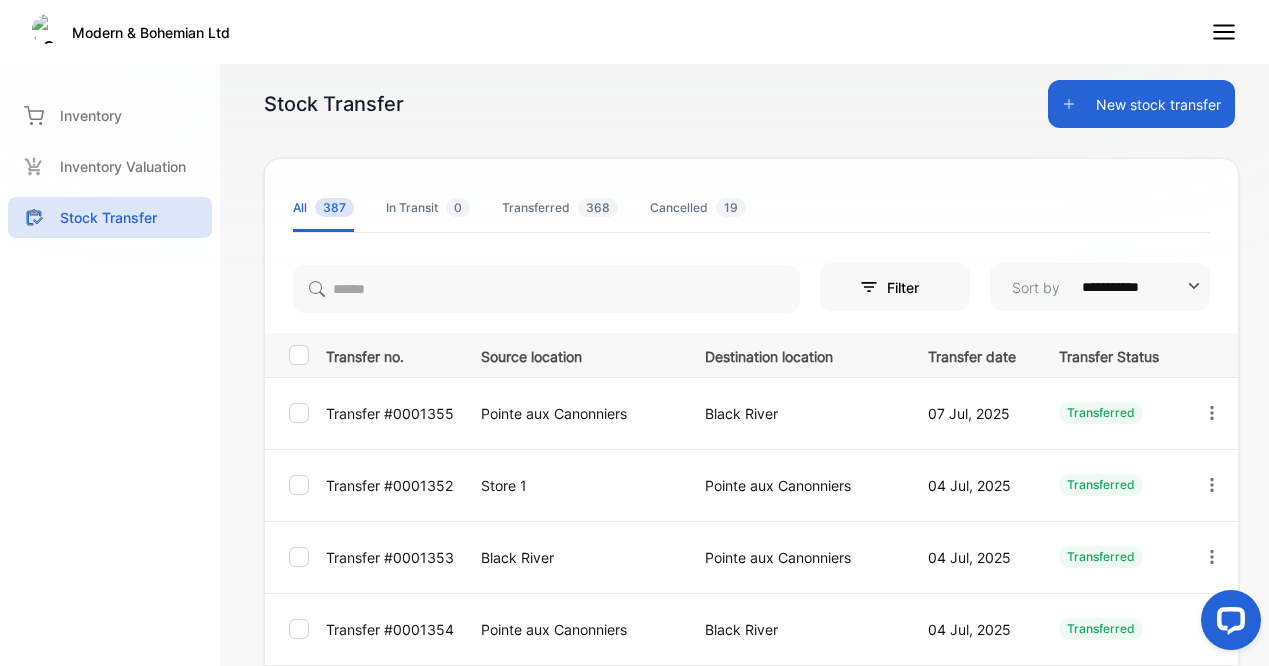 click on "New stock transfer" at bounding box center [1141, 104] 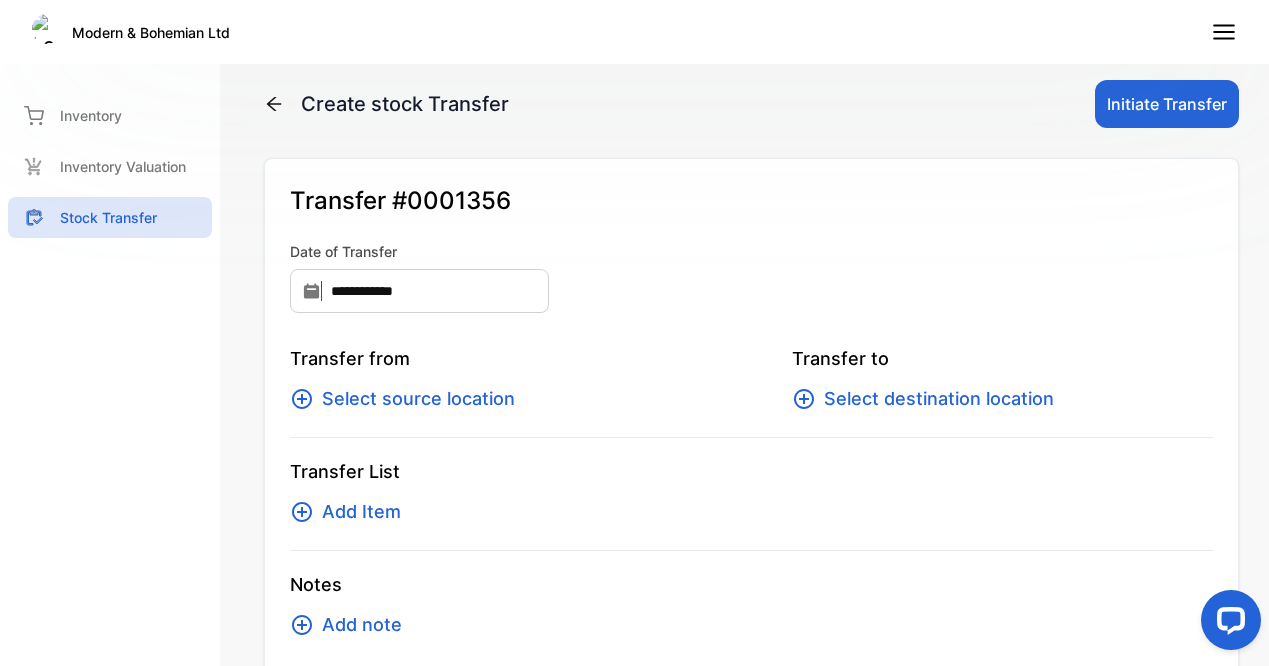 click on "Select source location" at bounding box center (418, 399) 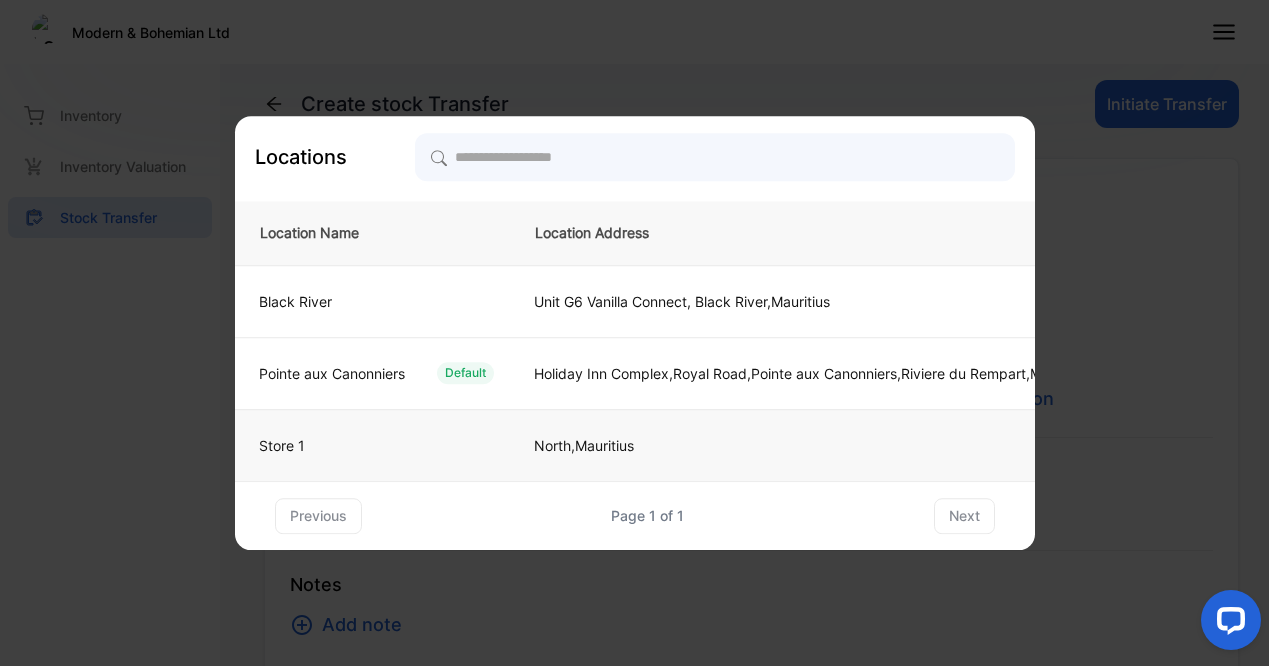 click on "Store 1" at bounding box center (368, 301) 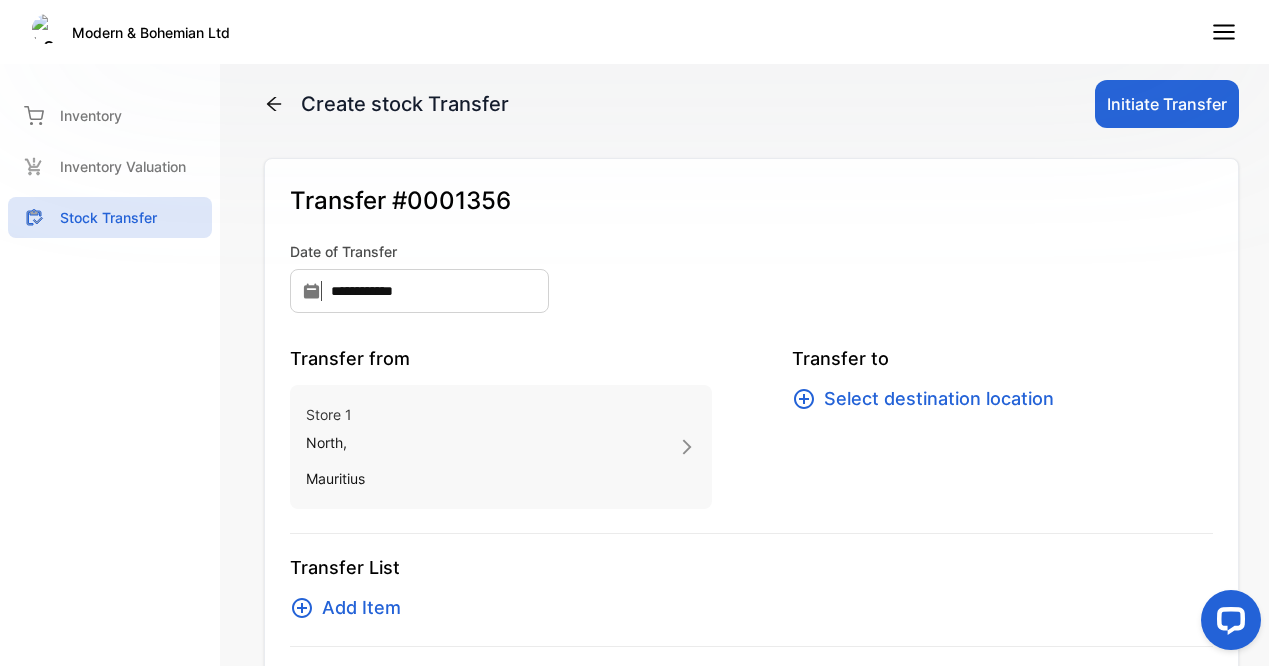 click on "**********" at bounding box center [751, 460] 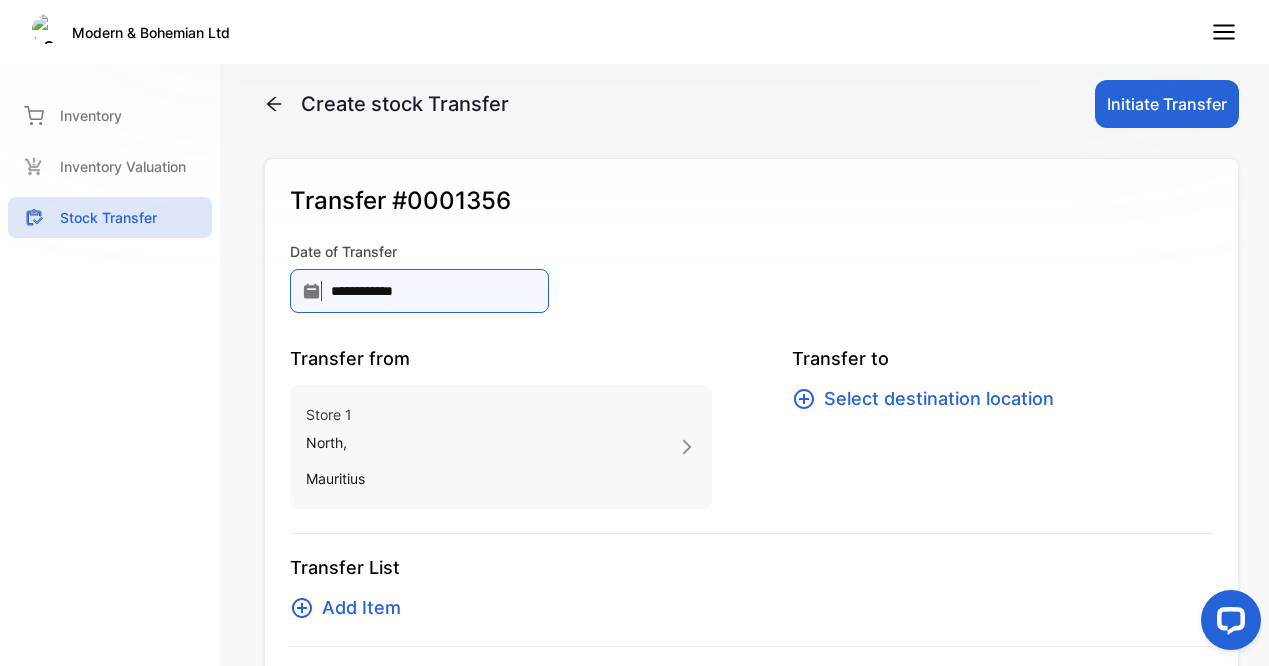 click on "**********" at bounding box center [419, 291] 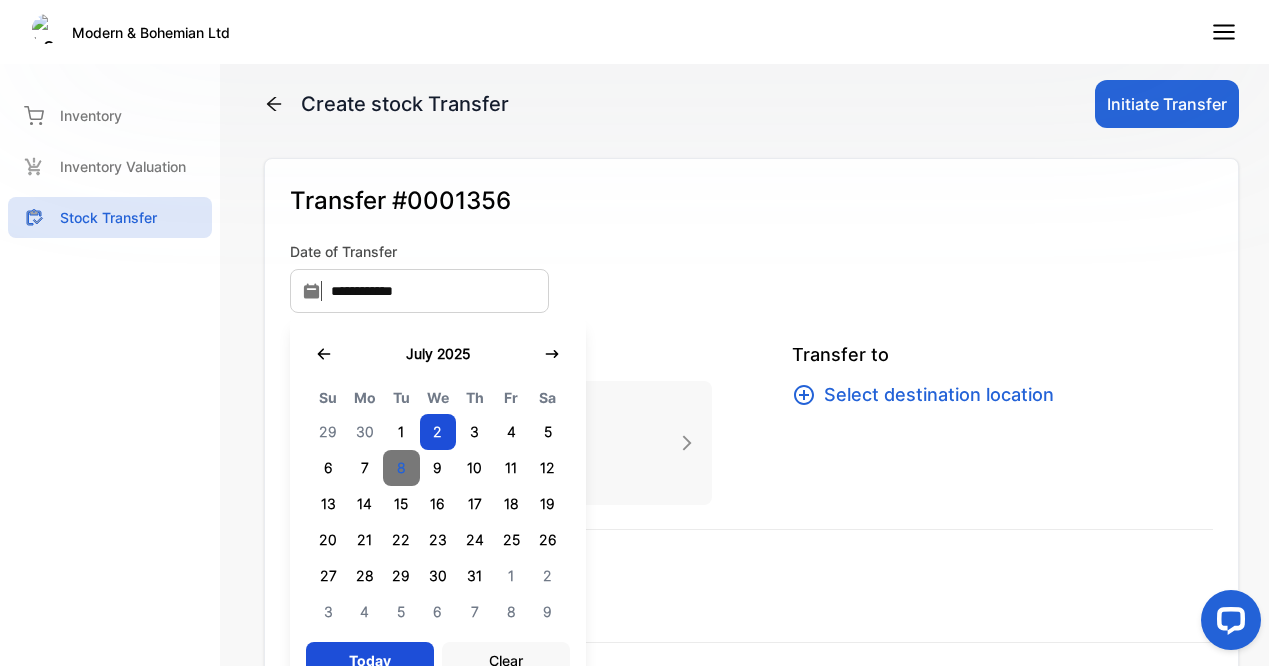 click on "8" at bounding box center [401, 468] 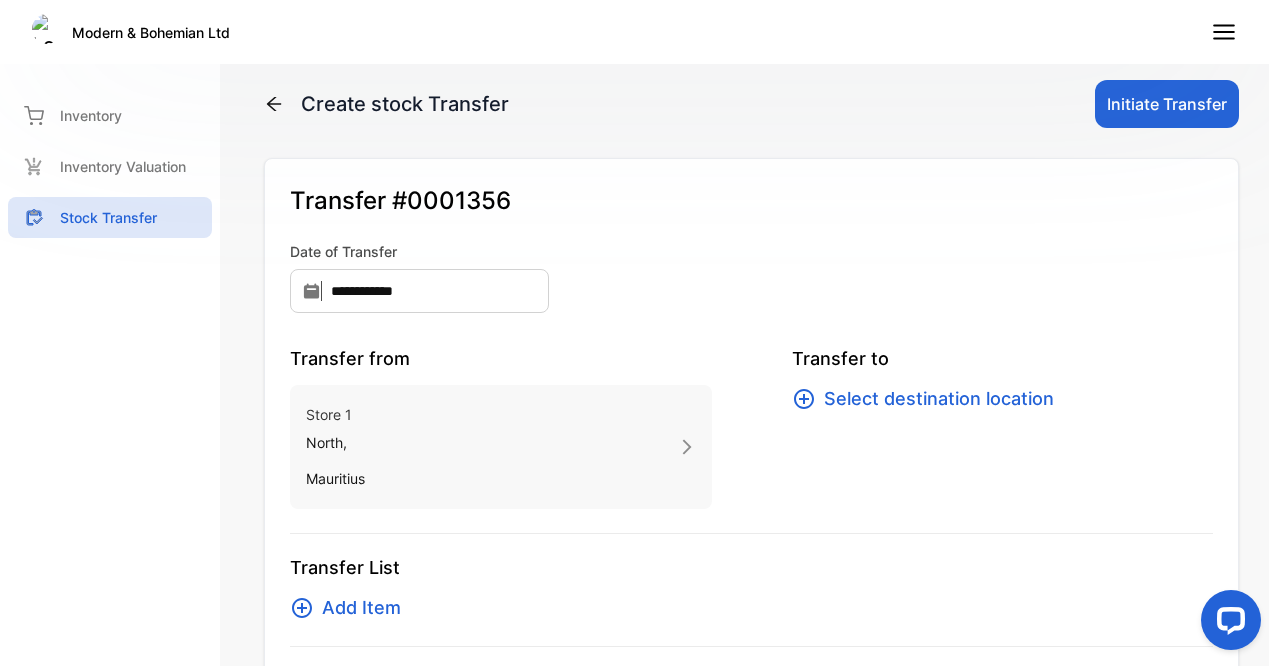 click on "Select destination location" at bounding box center (939, 399) 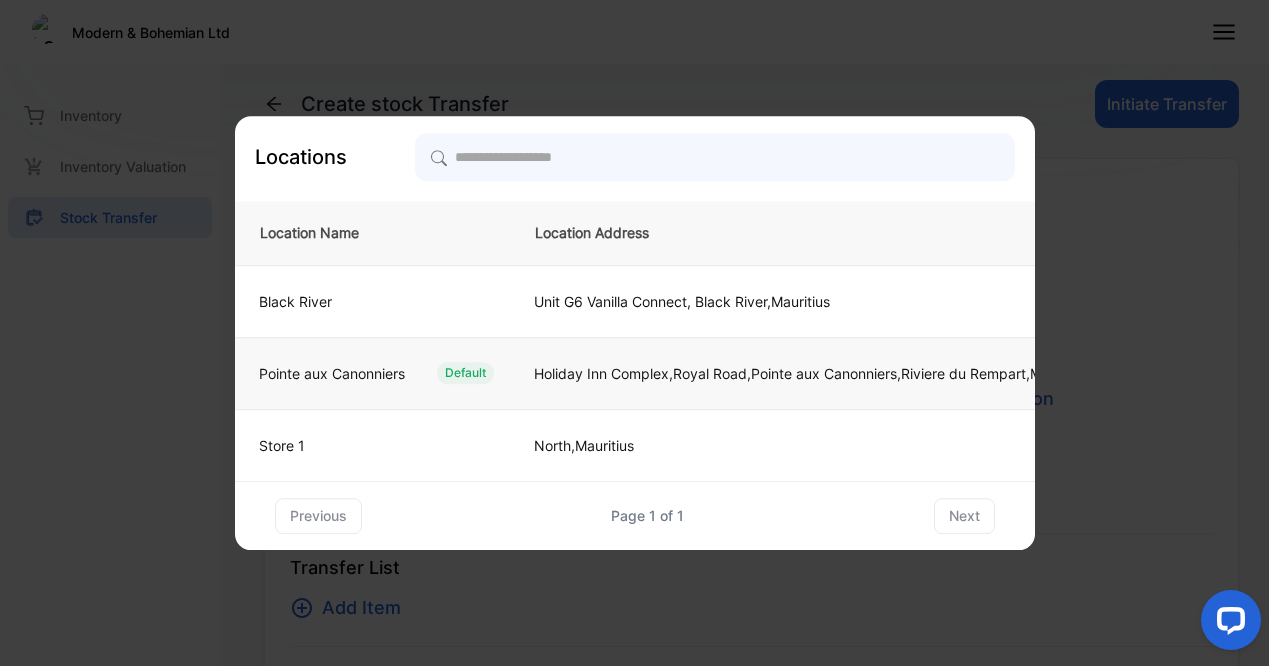 click on "Pointe aux Canonniers" at bounding box center [295, 301] 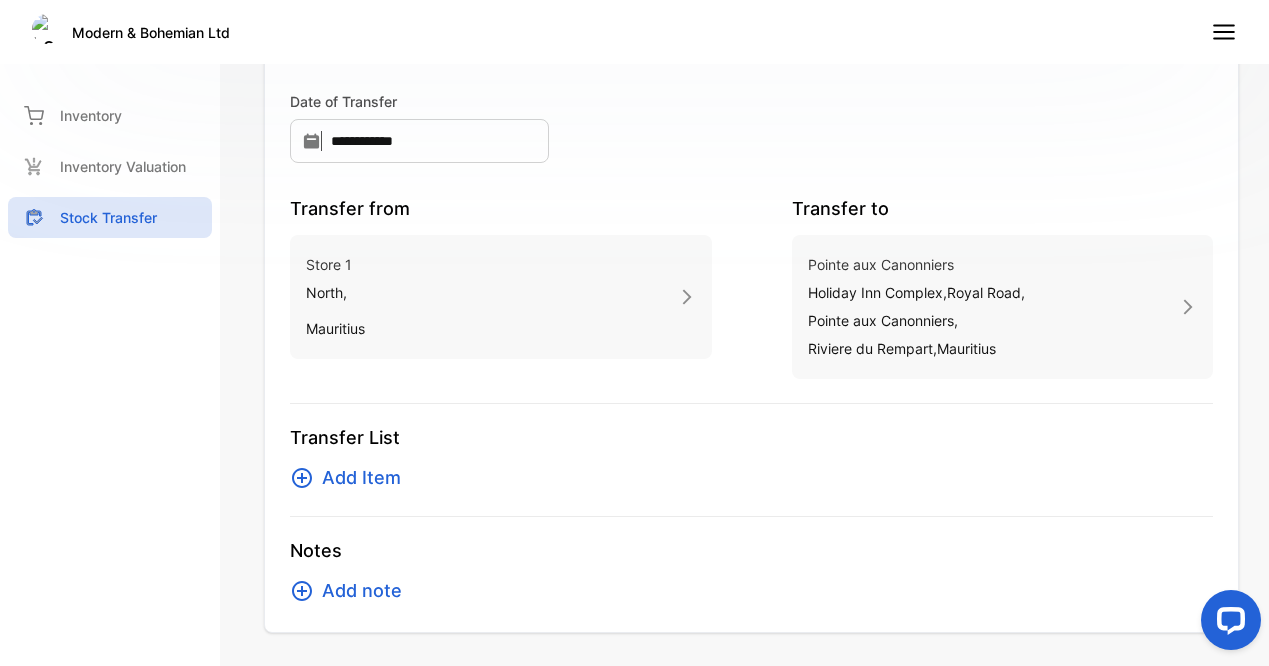 scroll, scrollTop: 229, scrollLeft: 0, axis: vertical 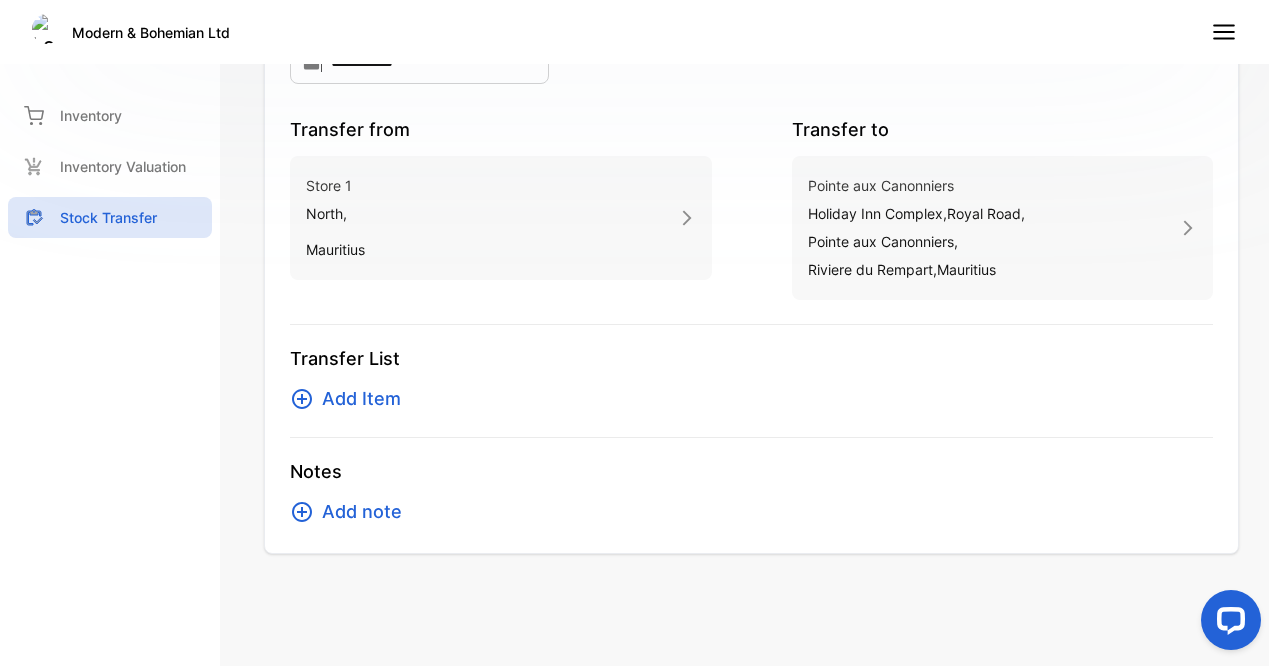 click on "Add Item" at bounding box center [361, 399] 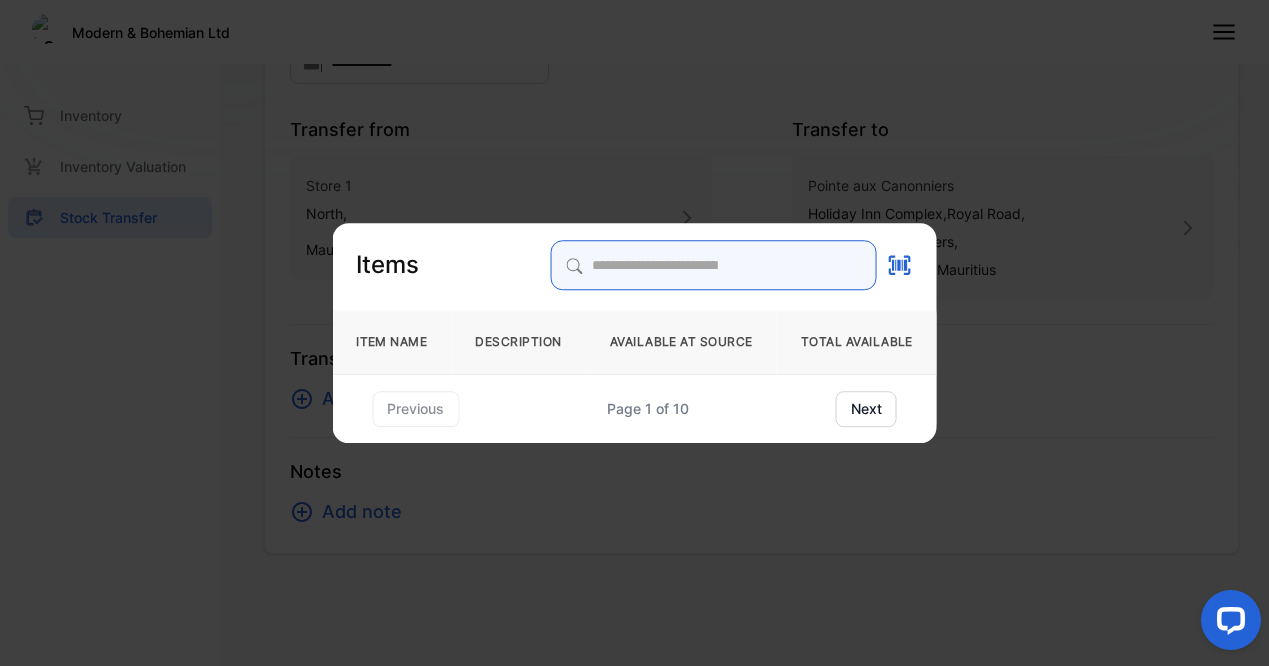 click at bounding box center (714, 265) 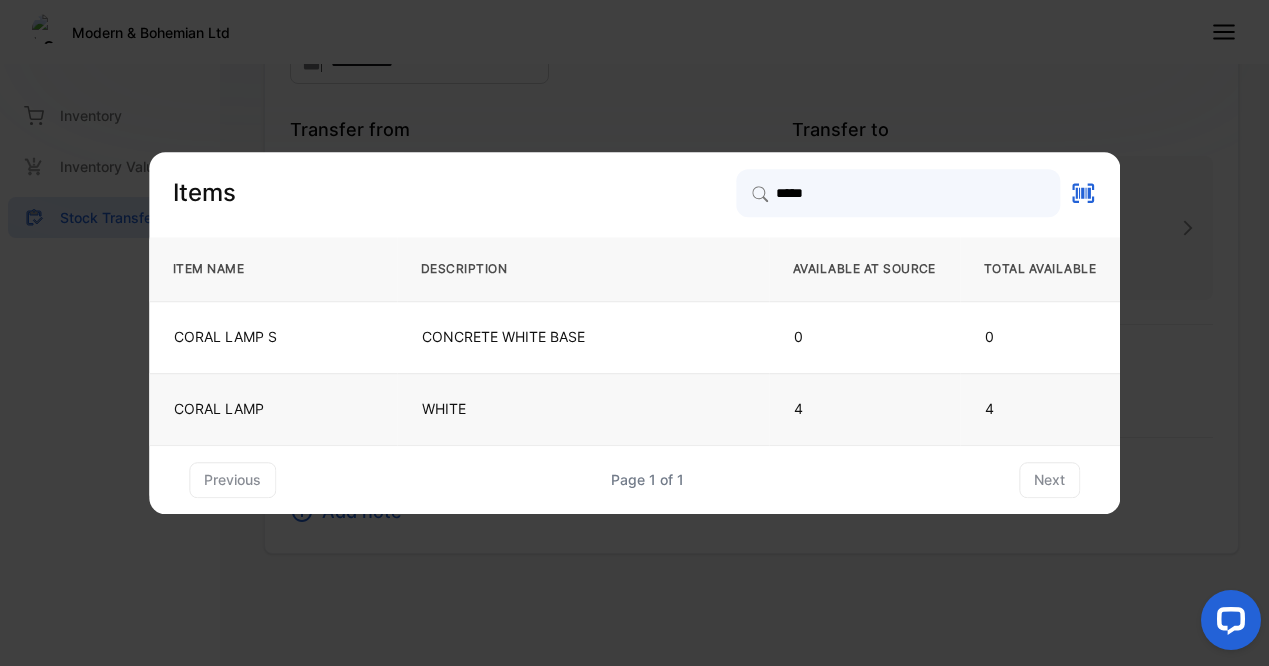click on "CORAL LAMP" at bounding box center [273, 337] 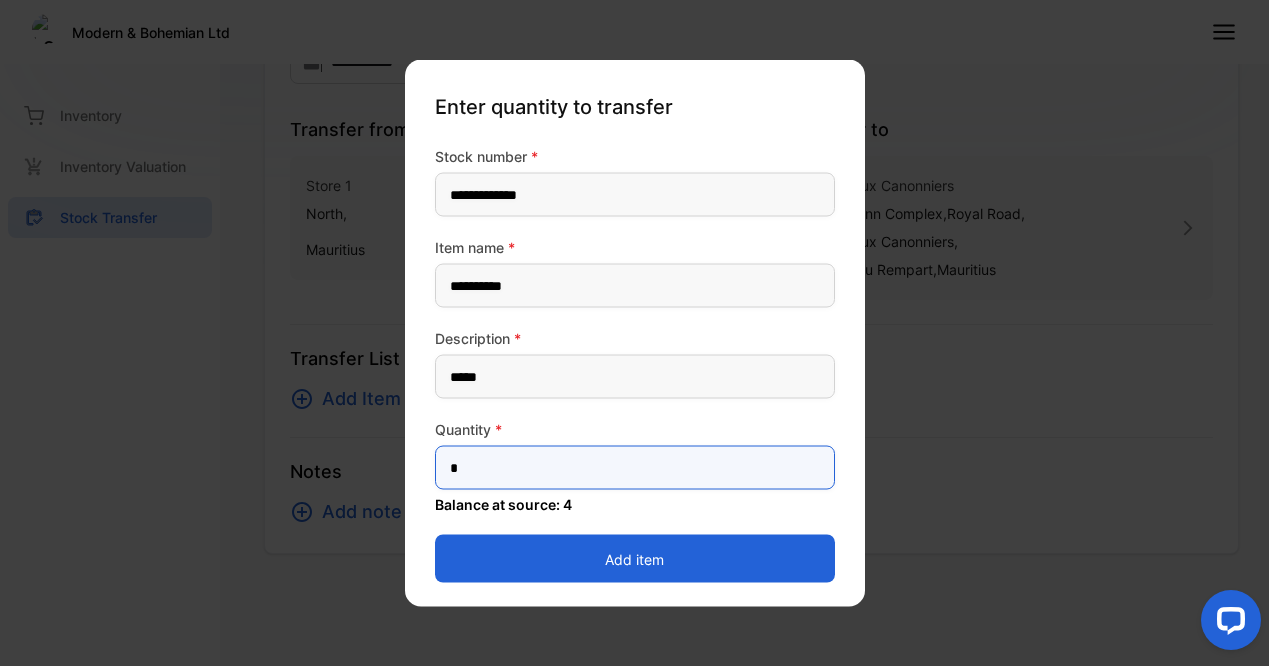 click on "*" at bounding box center (635, 468) 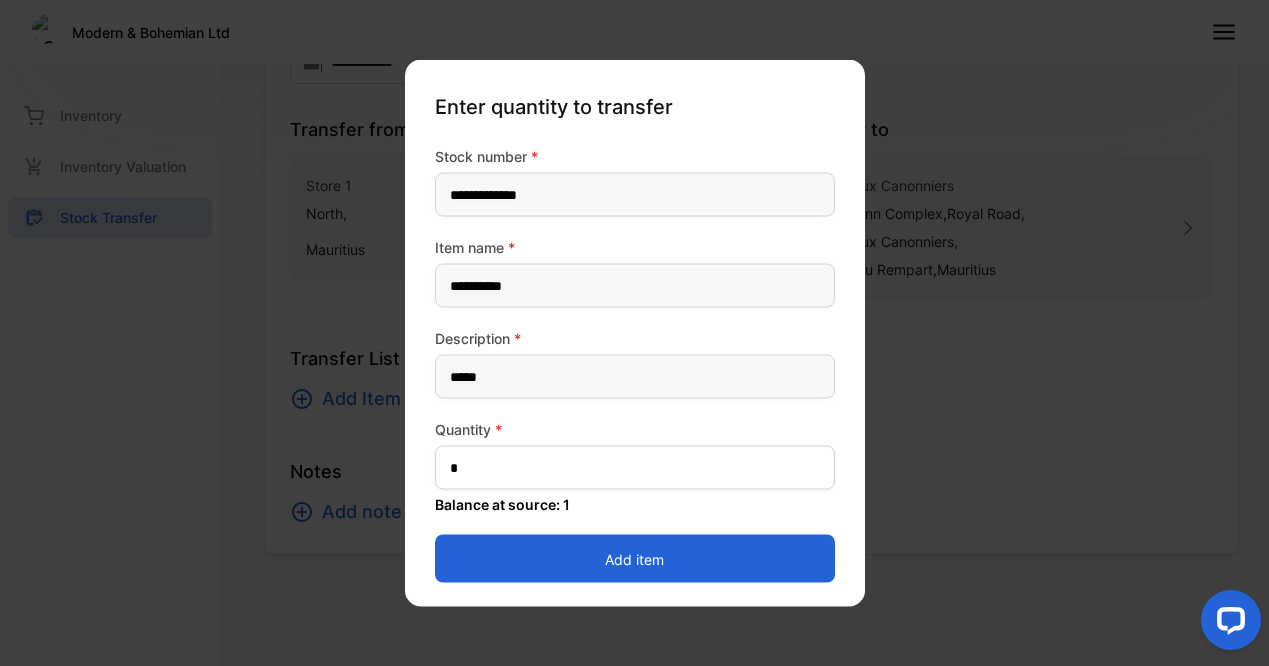 click on "Add item" at bounding box center [635, 559] 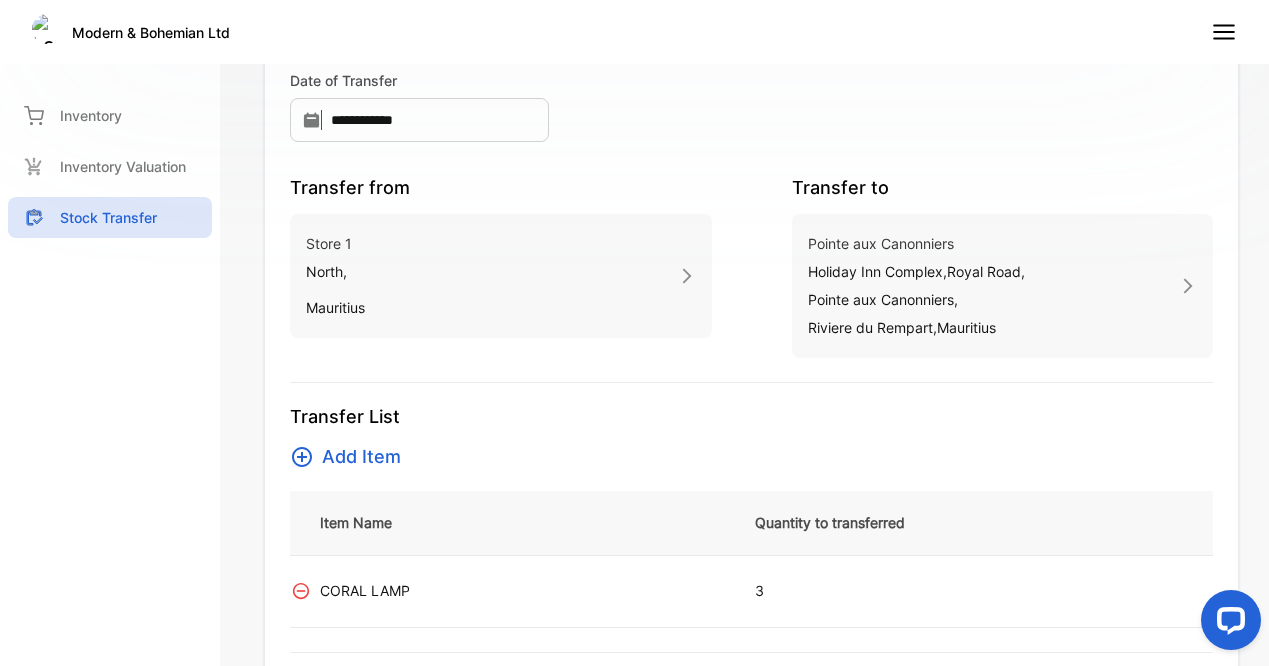 scroll, scrollTop: 0, scrollLeft: 0, axis: both 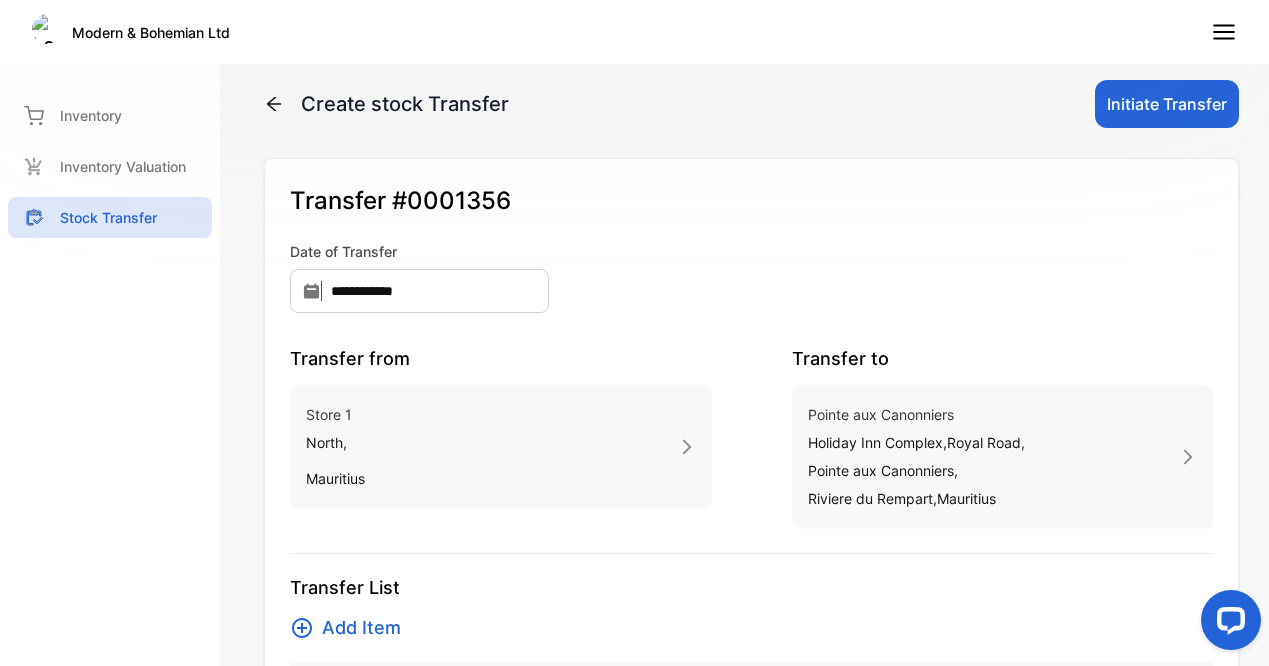 click on "Initiate Transfer" at bounding box center (1167, 104) 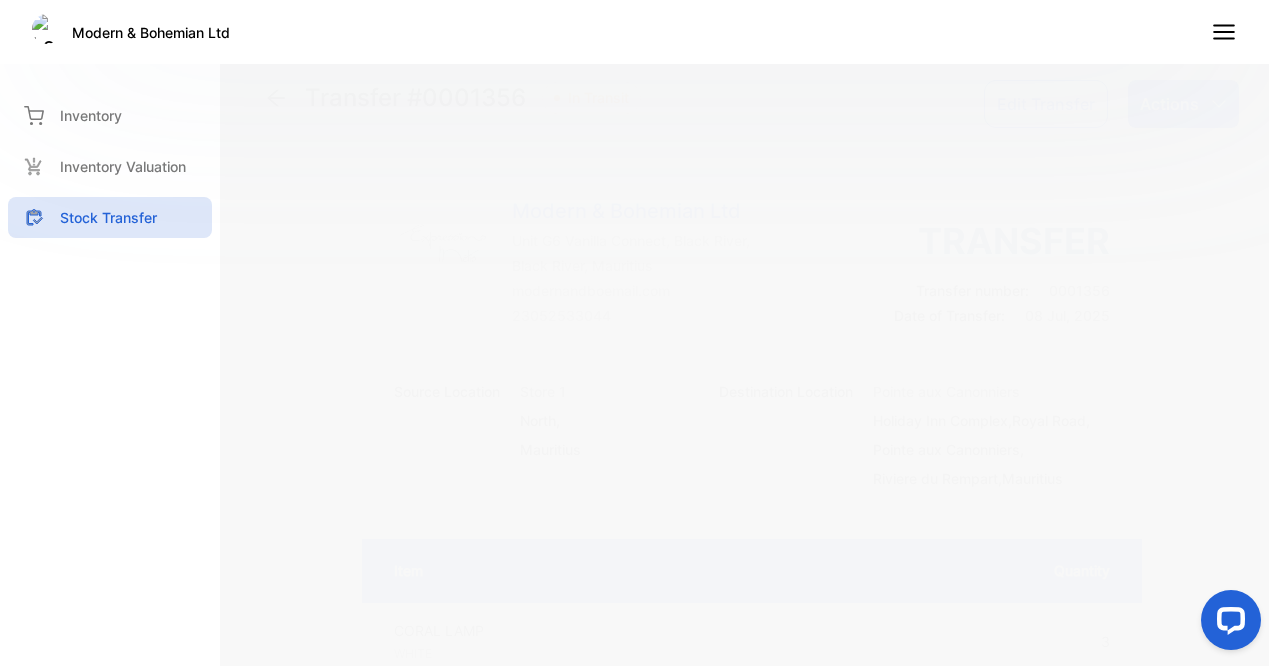 click on "Actions" at bounding box center [1169, 104] 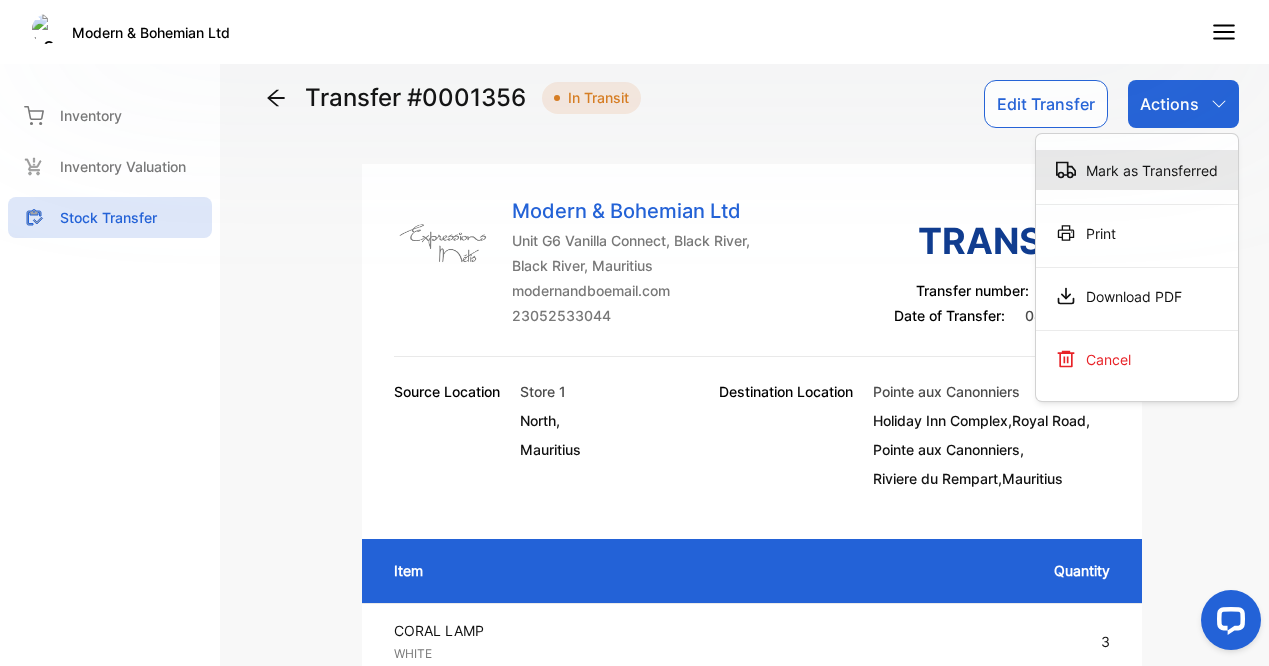 click on "Mark as Transferred" at bounding box center [1137, 170] 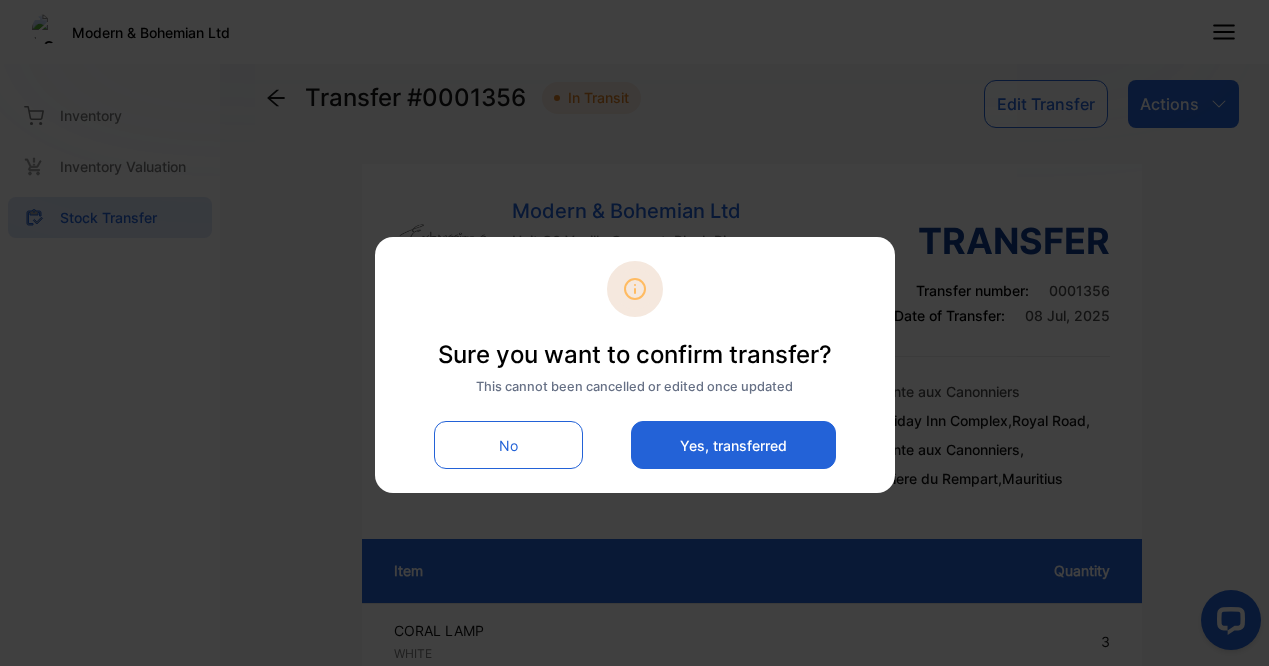 click on "Yes, transferred" at bounding box center (733, 445) 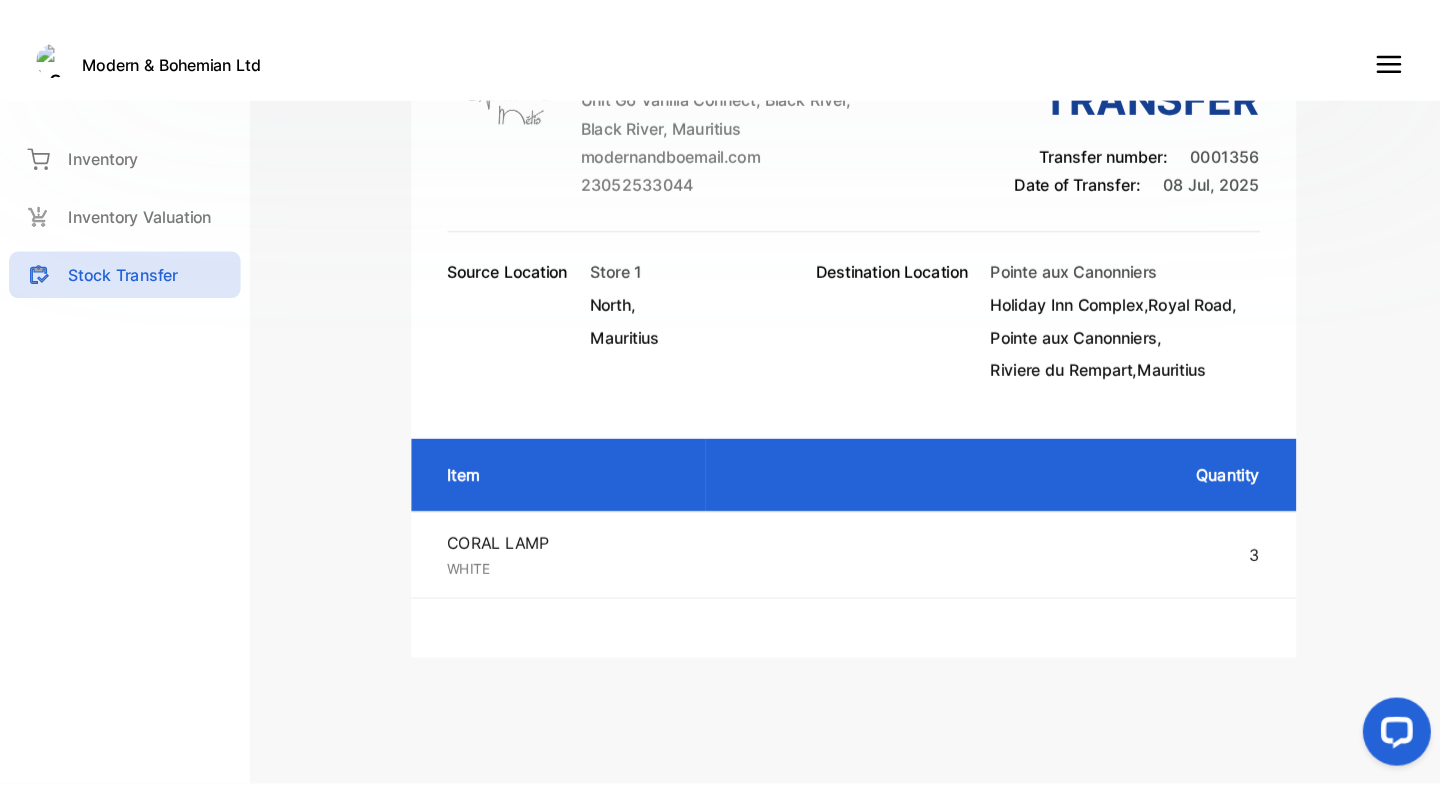 scroll, scrollTop: 0, scrollLeft: 0, axis: both 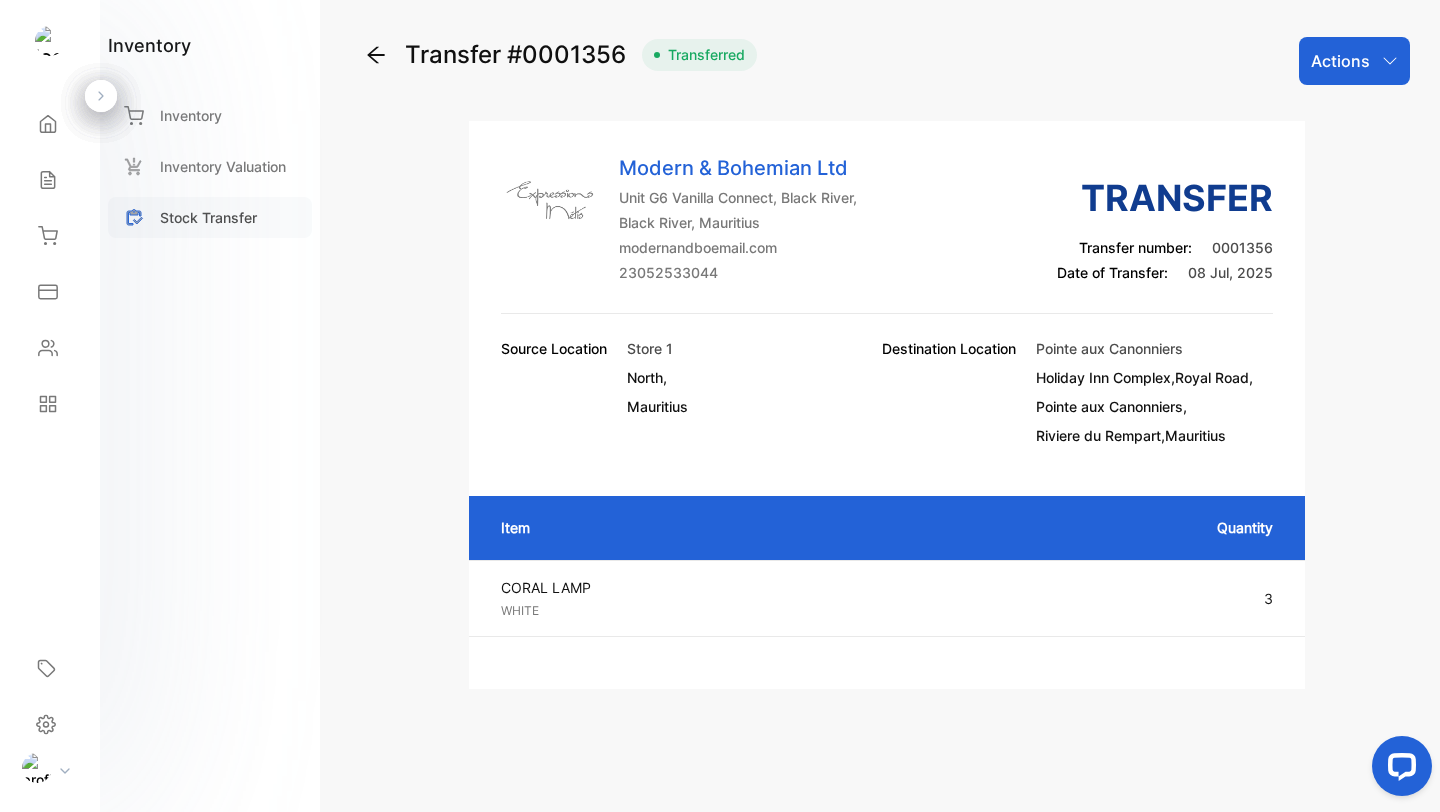click on "Stock Transfer" at bounding box center [210, 217] 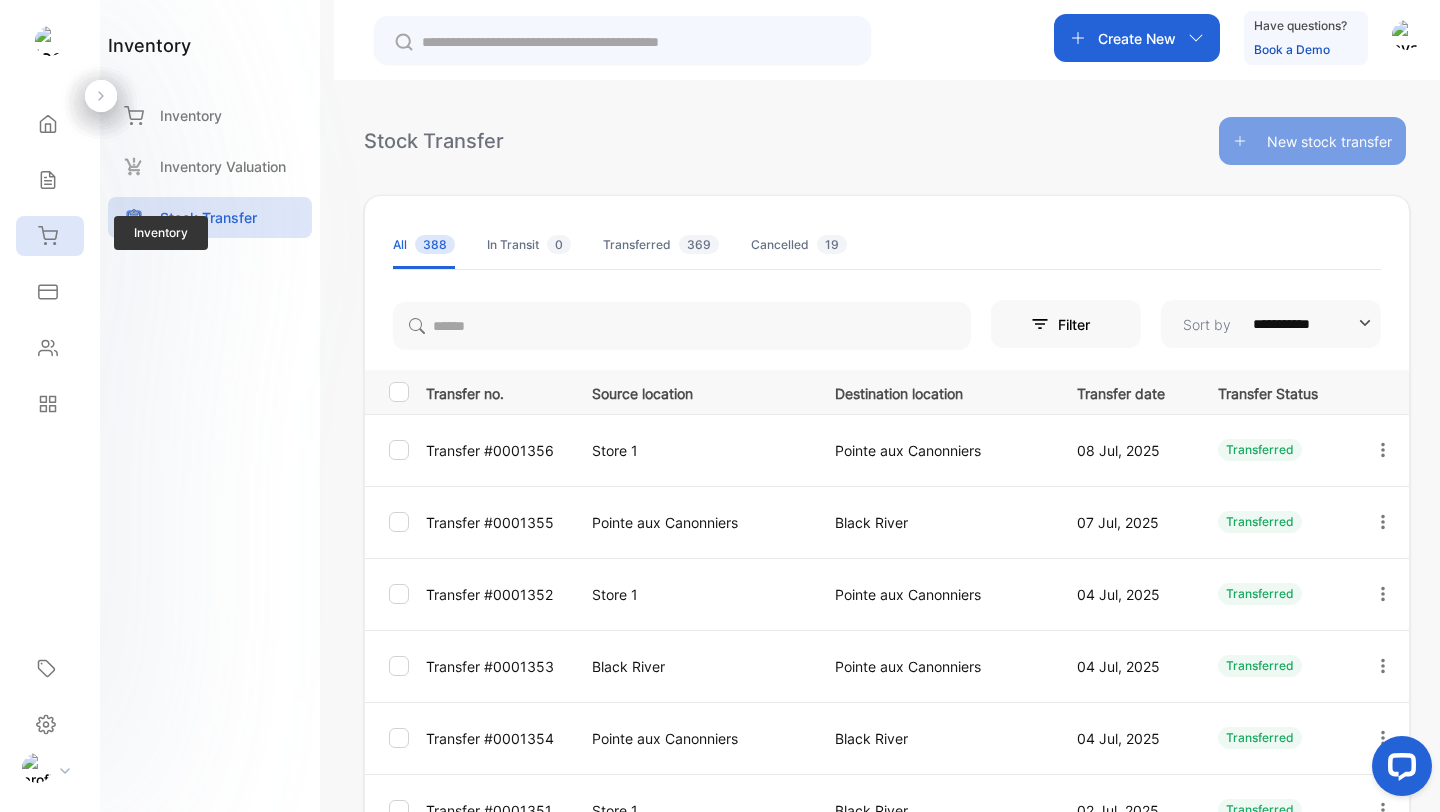 click at bounding box center (48, 235) 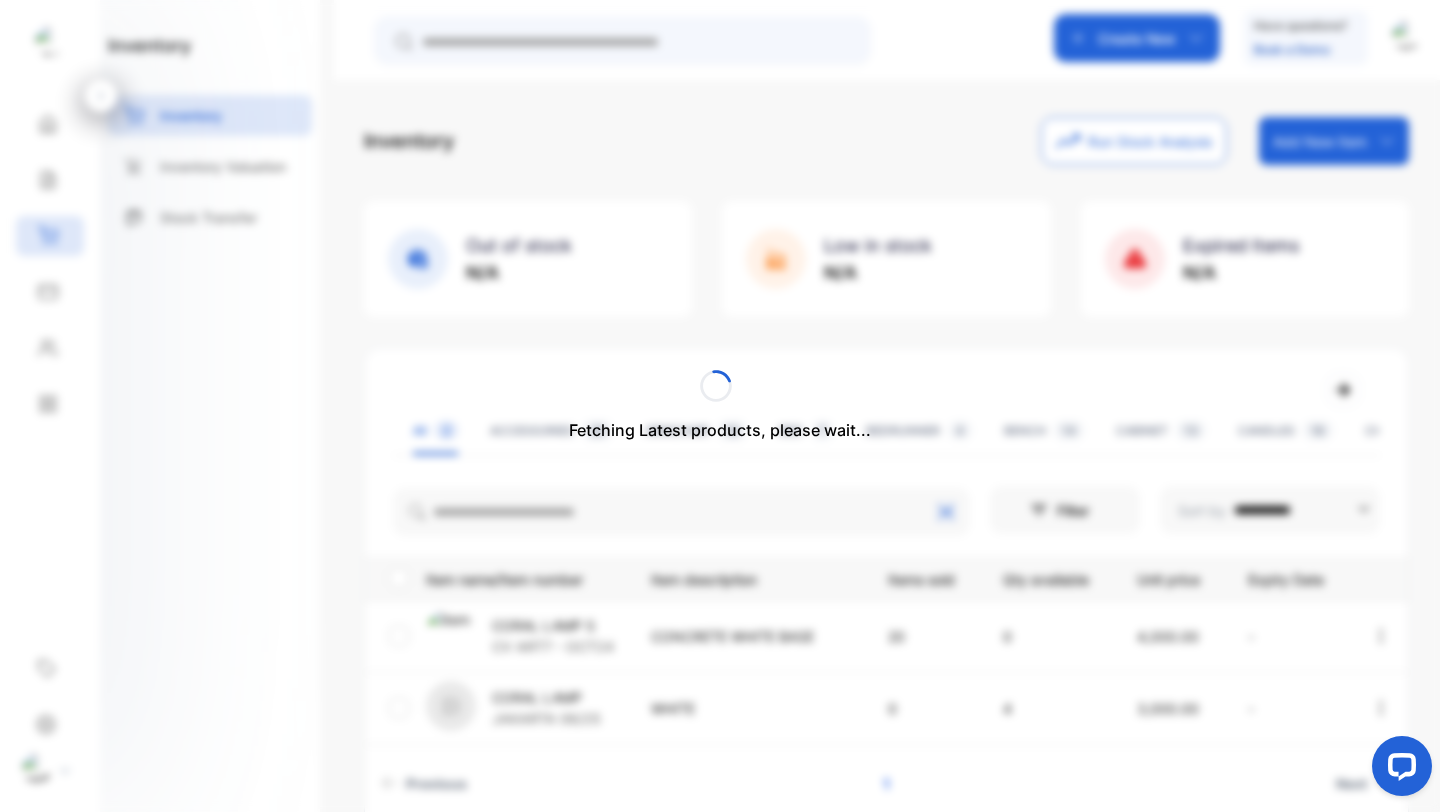 click on "Fetching Latest products, please wait..." at bounding box center (720, 406) 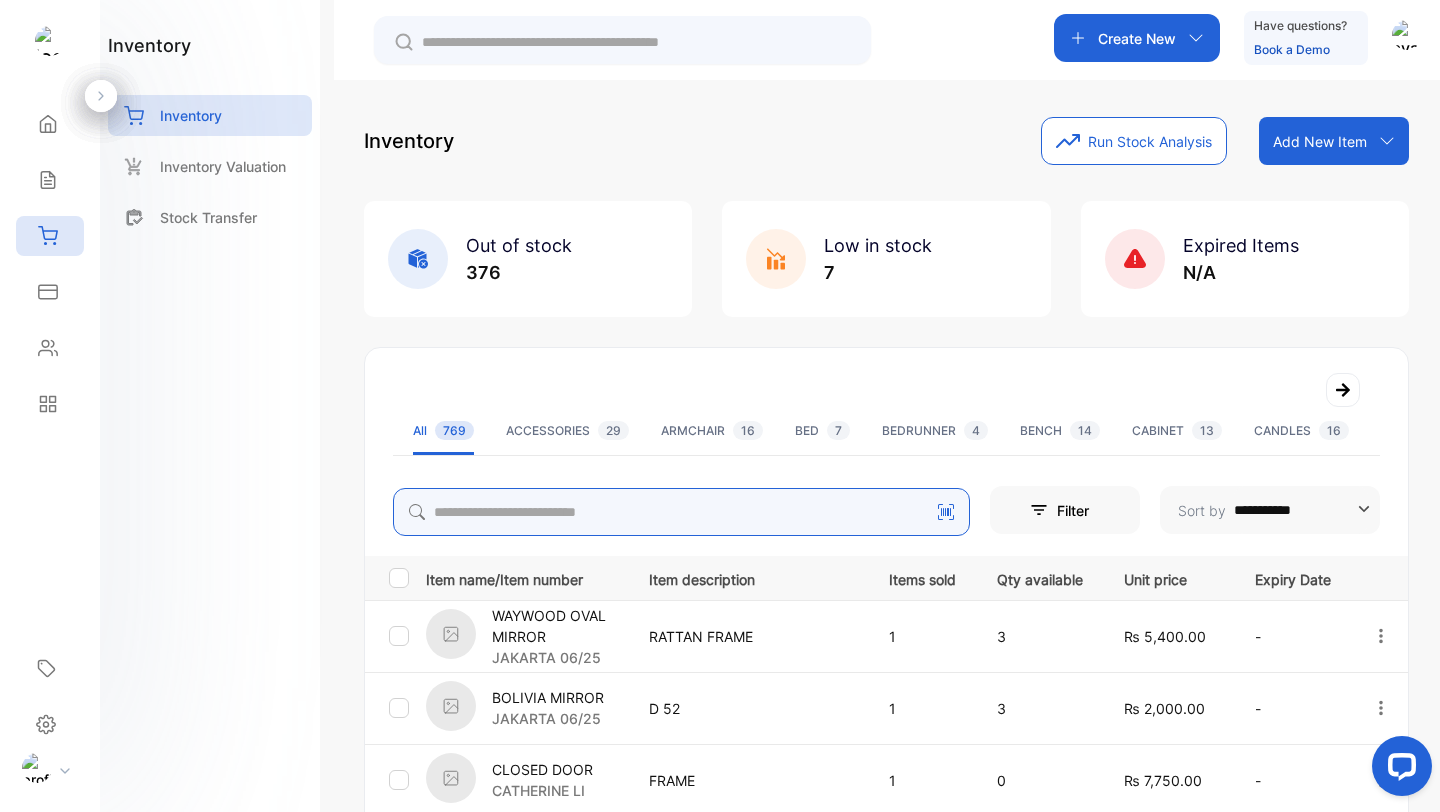 click at bounding box center [681, 512] 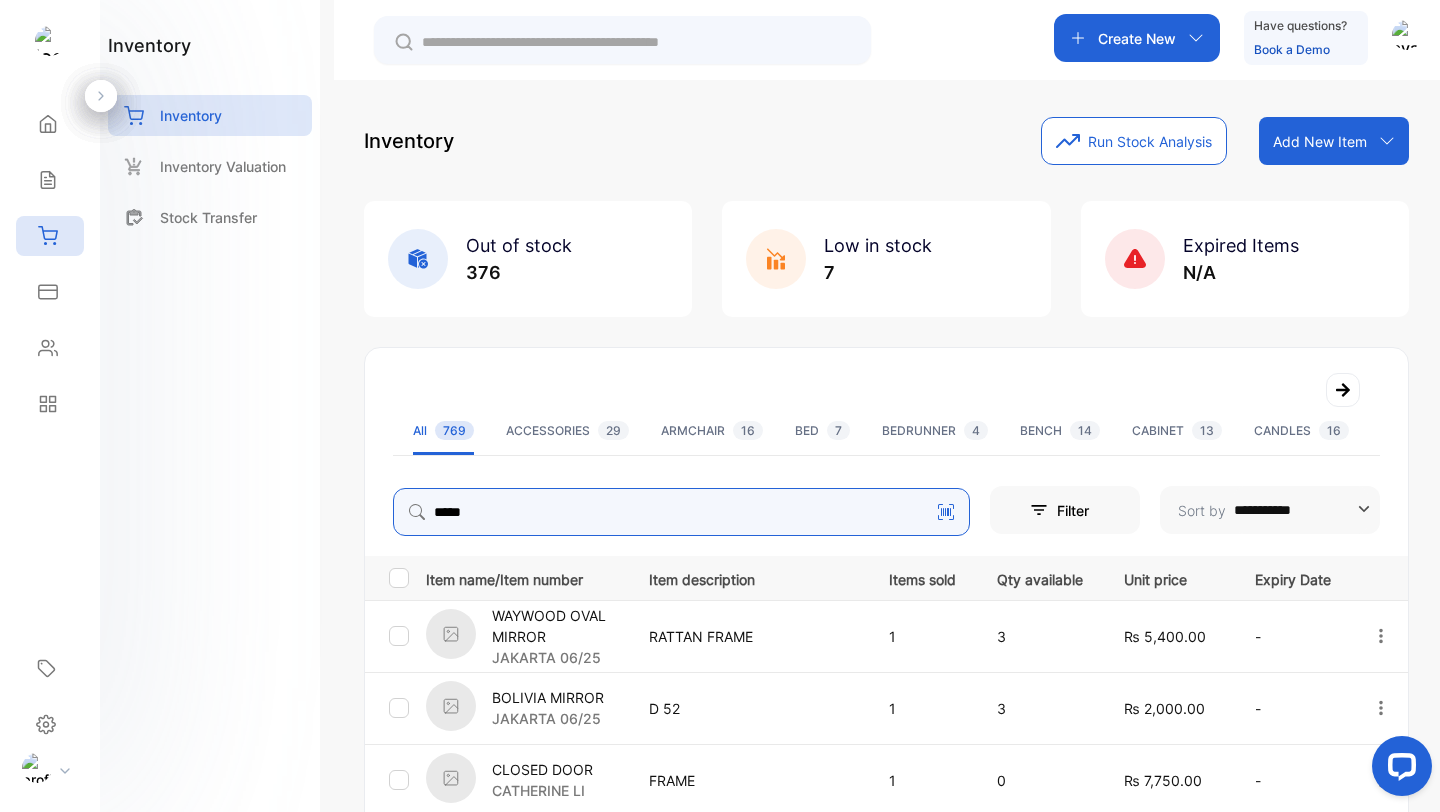 type on "*****" 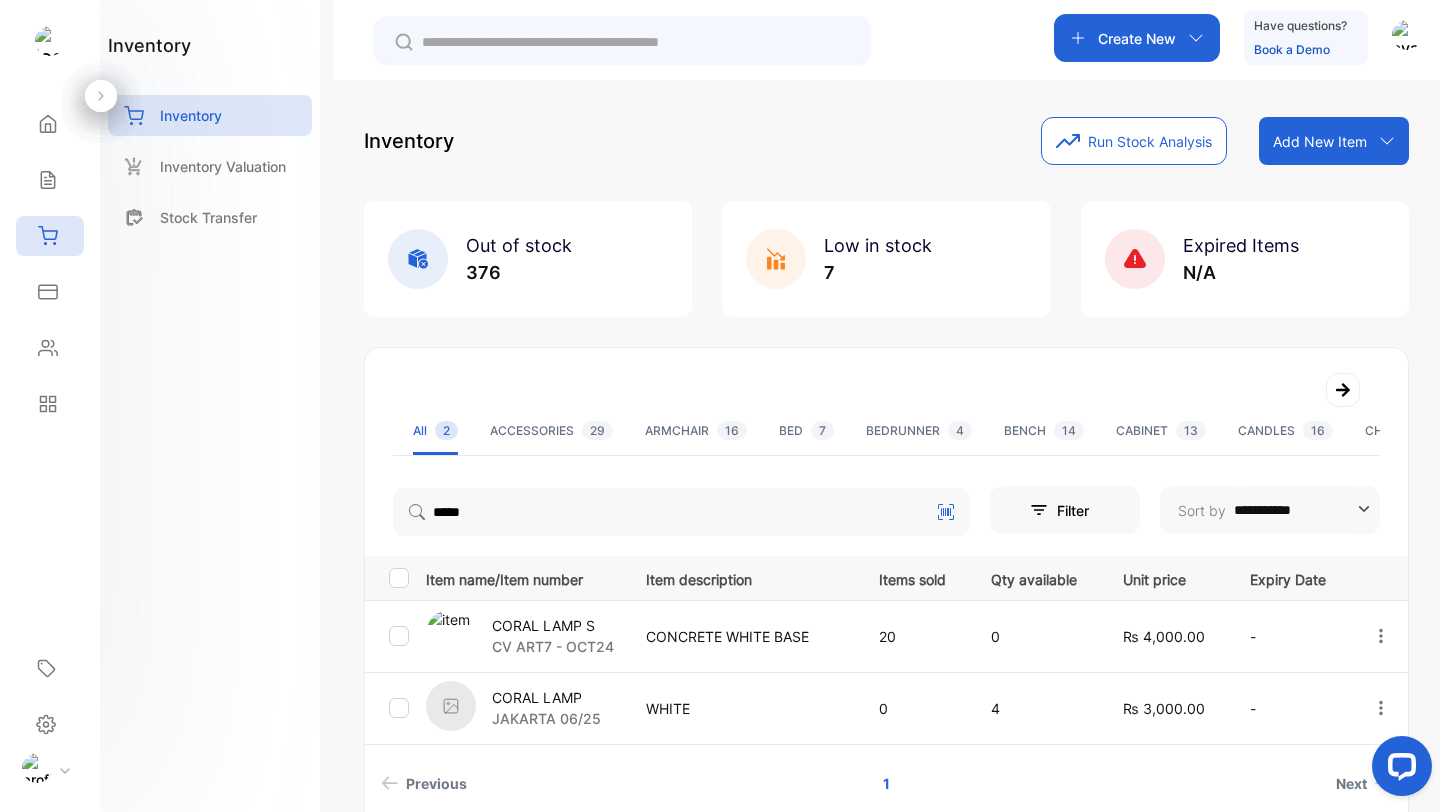 click on "CORAL LAMP" at bounding box center (553, 625) 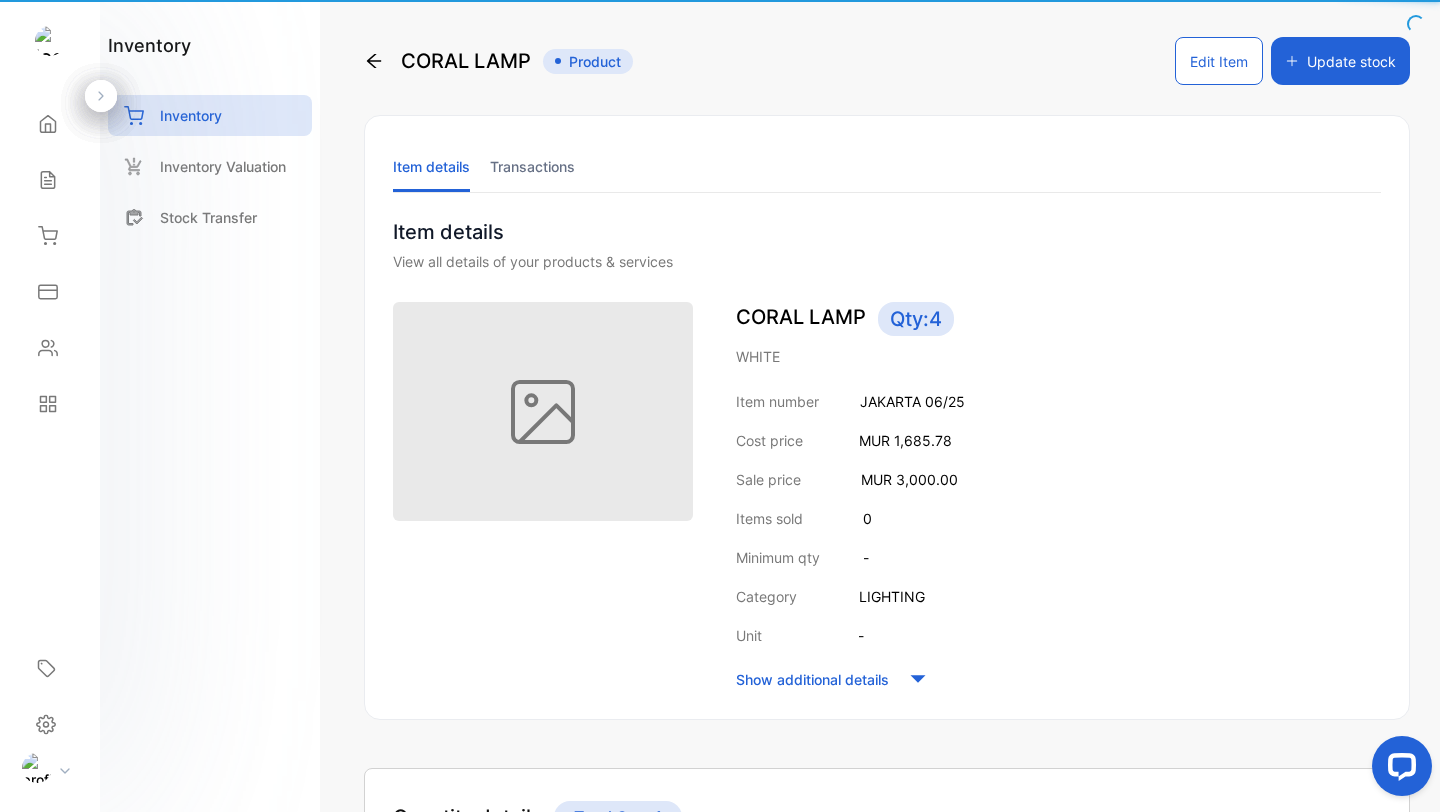 click on "Item details Transactions Item details View all details of your products & services CORAL LAMP Qty: 4 WHITE Item number JAKARTA 06/25 Cost price MUR 1,685.78 Sale price MUR 3,000.00 Items sold 0 Minimum qty - Category LIGHTING Unit - Show additional details" at bounding box center [887, 417] 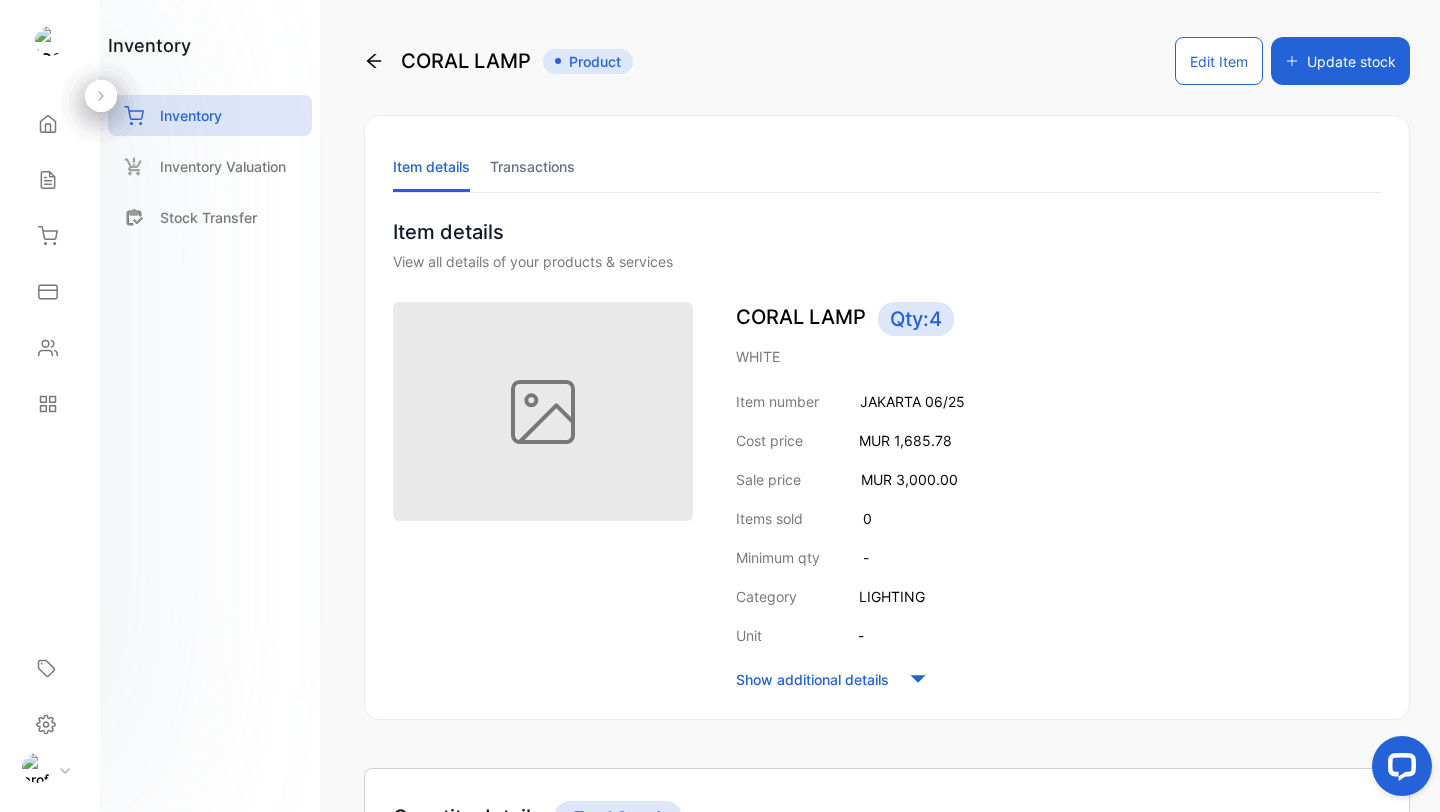 click on "Item number JAKARTA 06/25 Cost price MUR 1,685.78 Sale price MUR 3,000.00 Items sold 0 Minimum qty - Category LIGHTING Unit - Show additional details" at bounding box center [1058, 542] 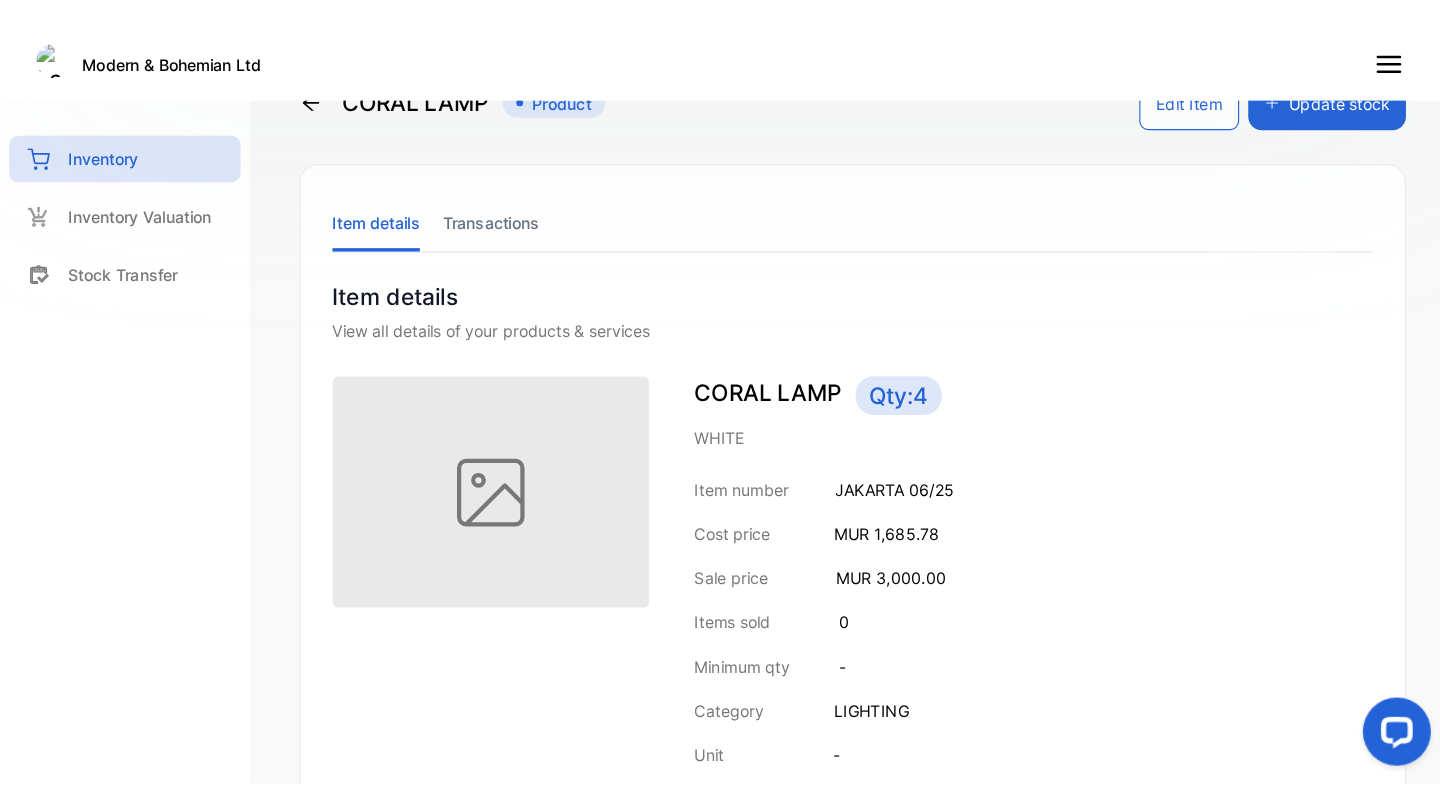 scroll, scrollTop: 0, scrollLeft: 0, axis: both 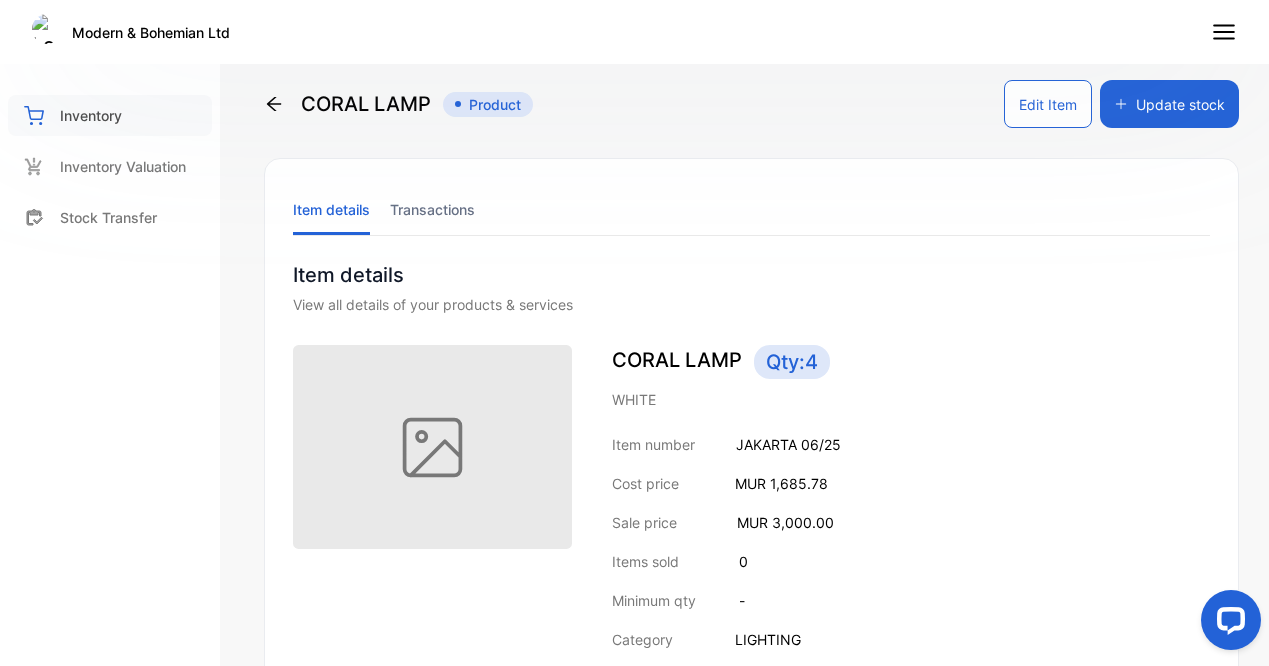 click on "Inventory" at bounding box center (91, 115) 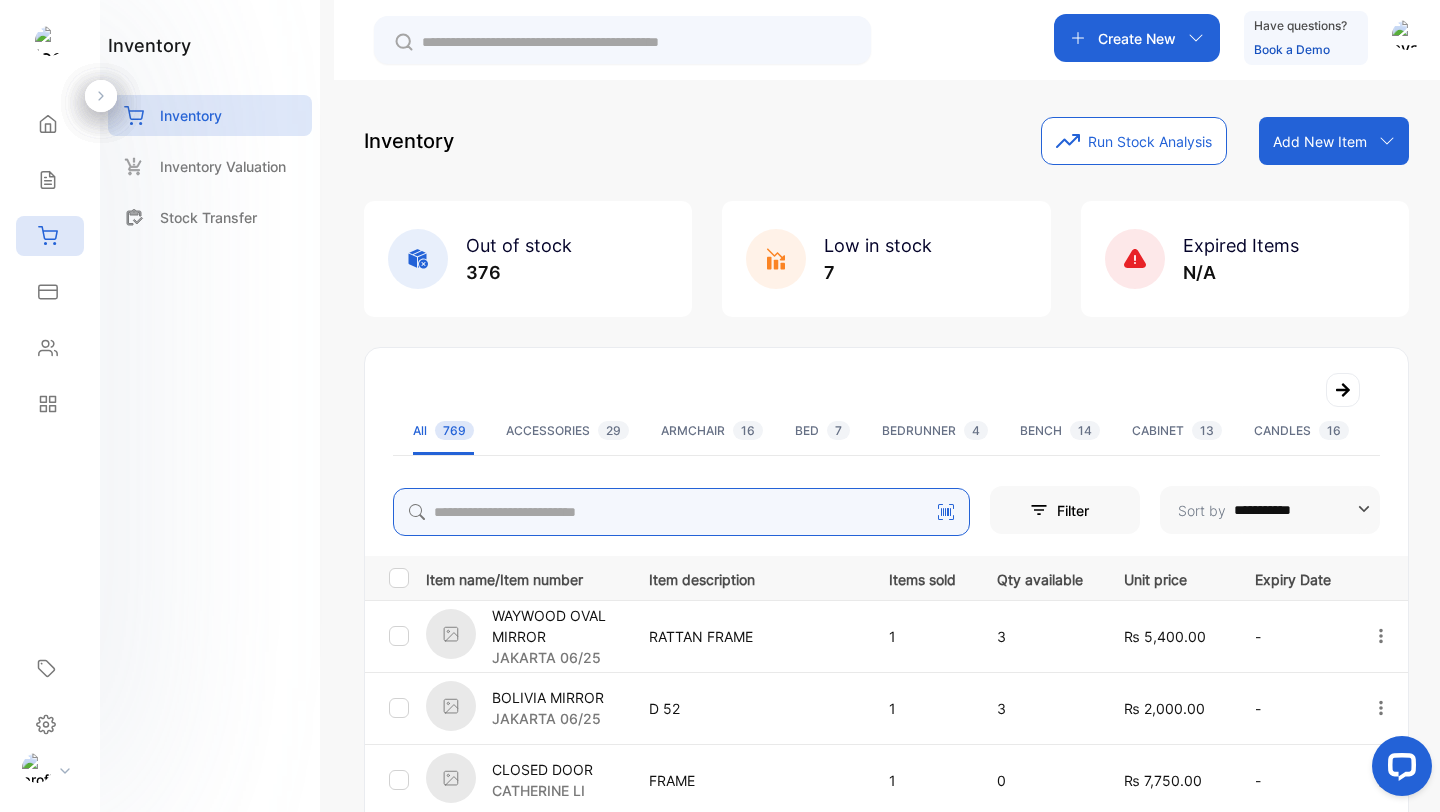 click at bounding box center [681, 512] 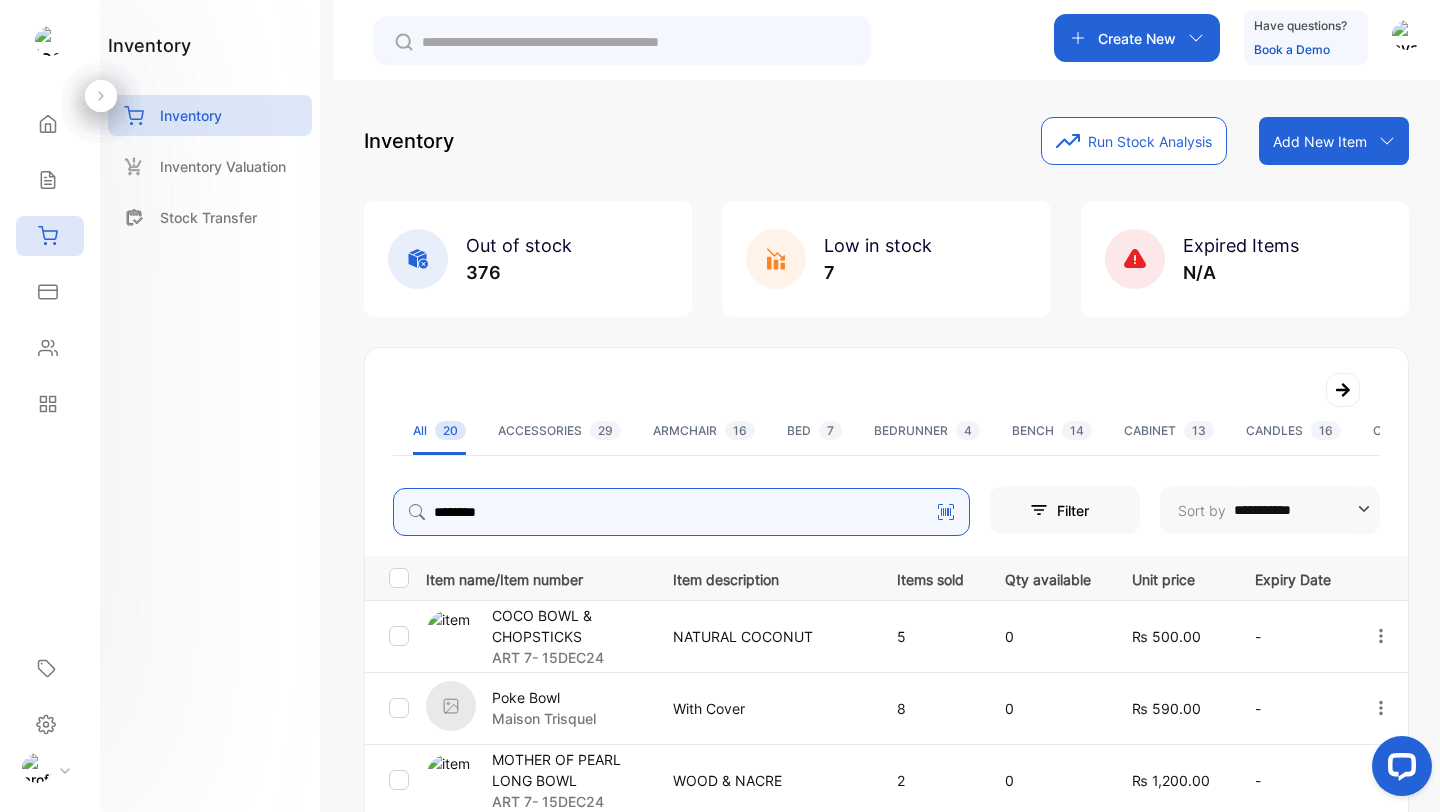 type on "********" 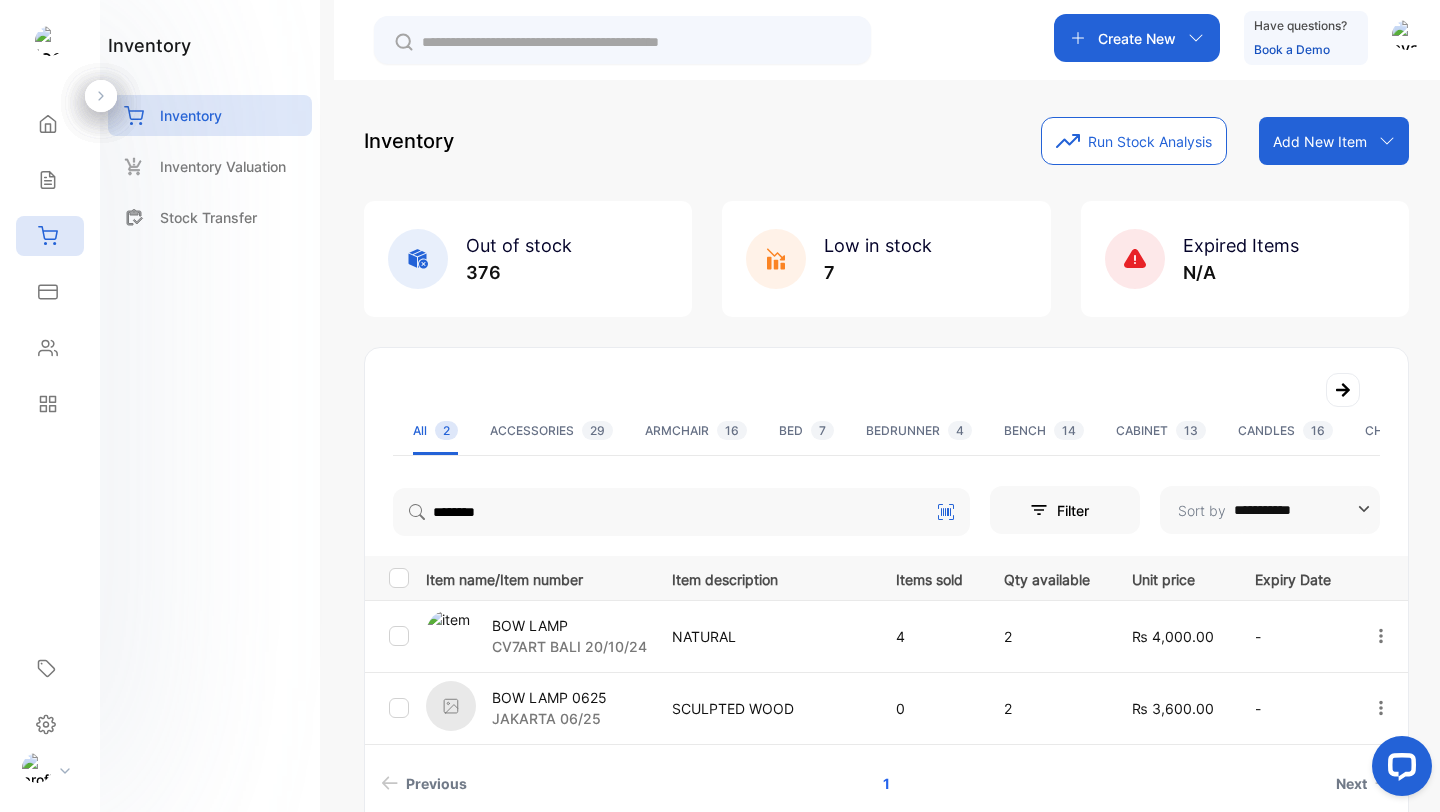 click on "CV7ART BALI 20/10/24" at bounding box center [569, 646] 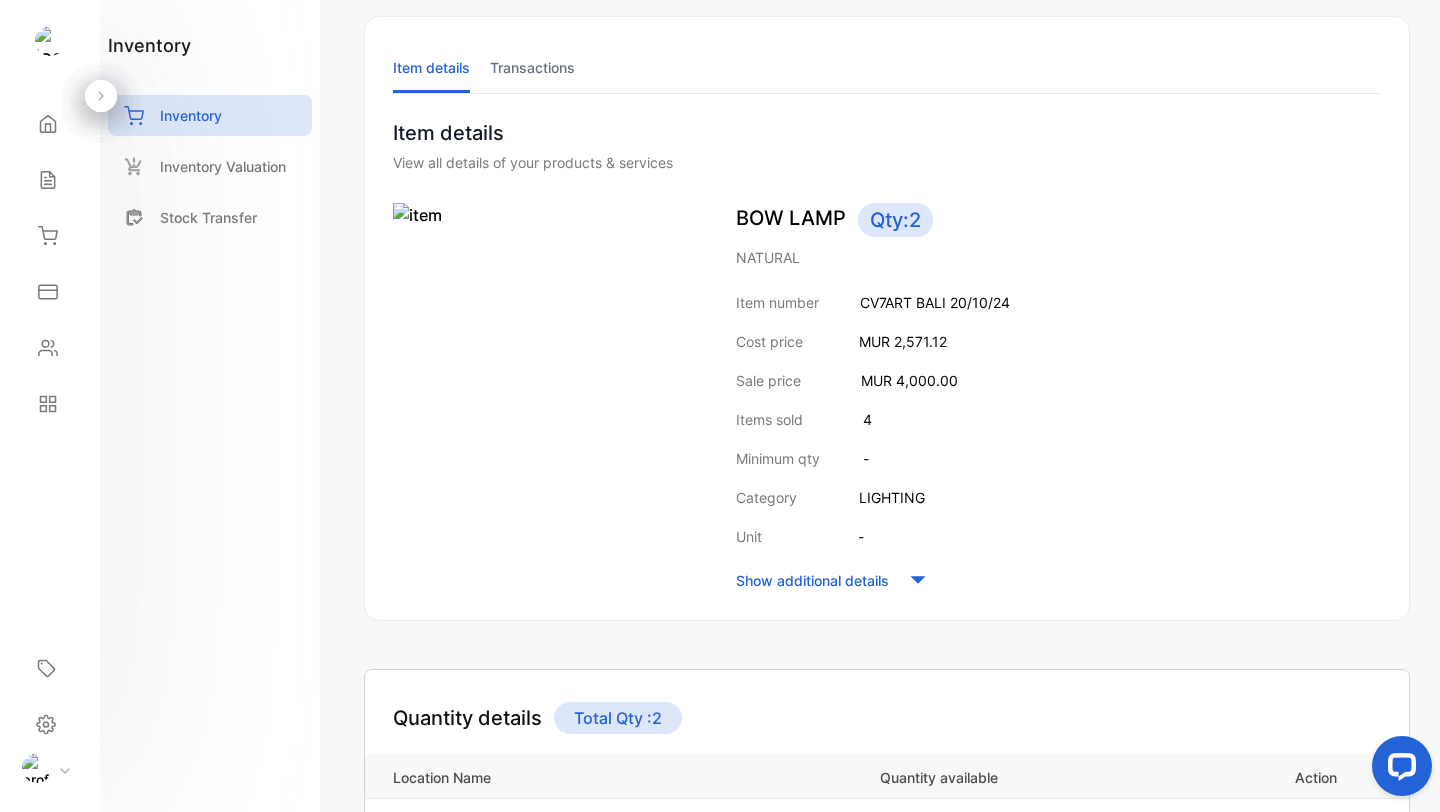 scroll, scrollTop: 0, scrollLeft: 0, axis: both 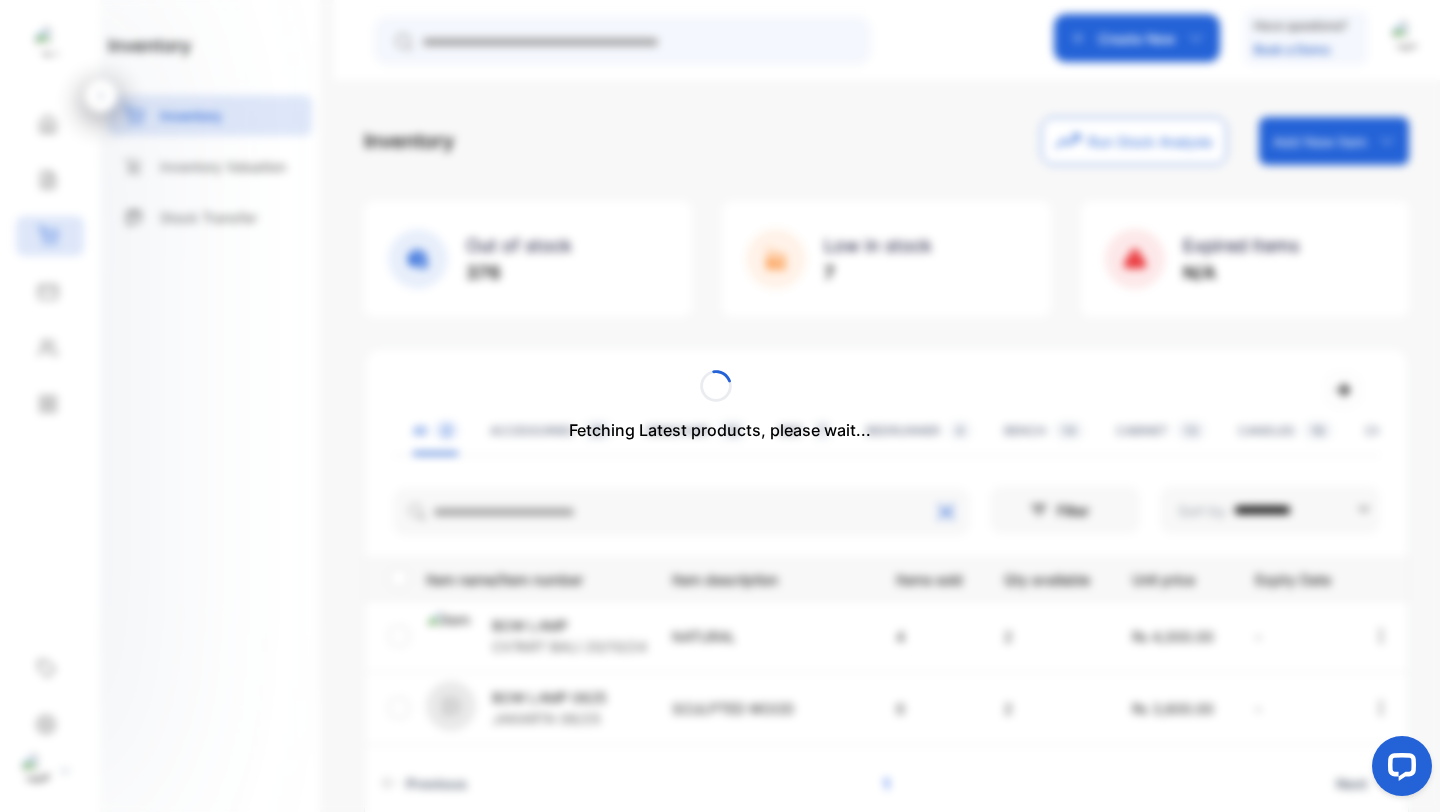 click on "Fetching Latest products, please wait..." at bounding box center (720, 406) 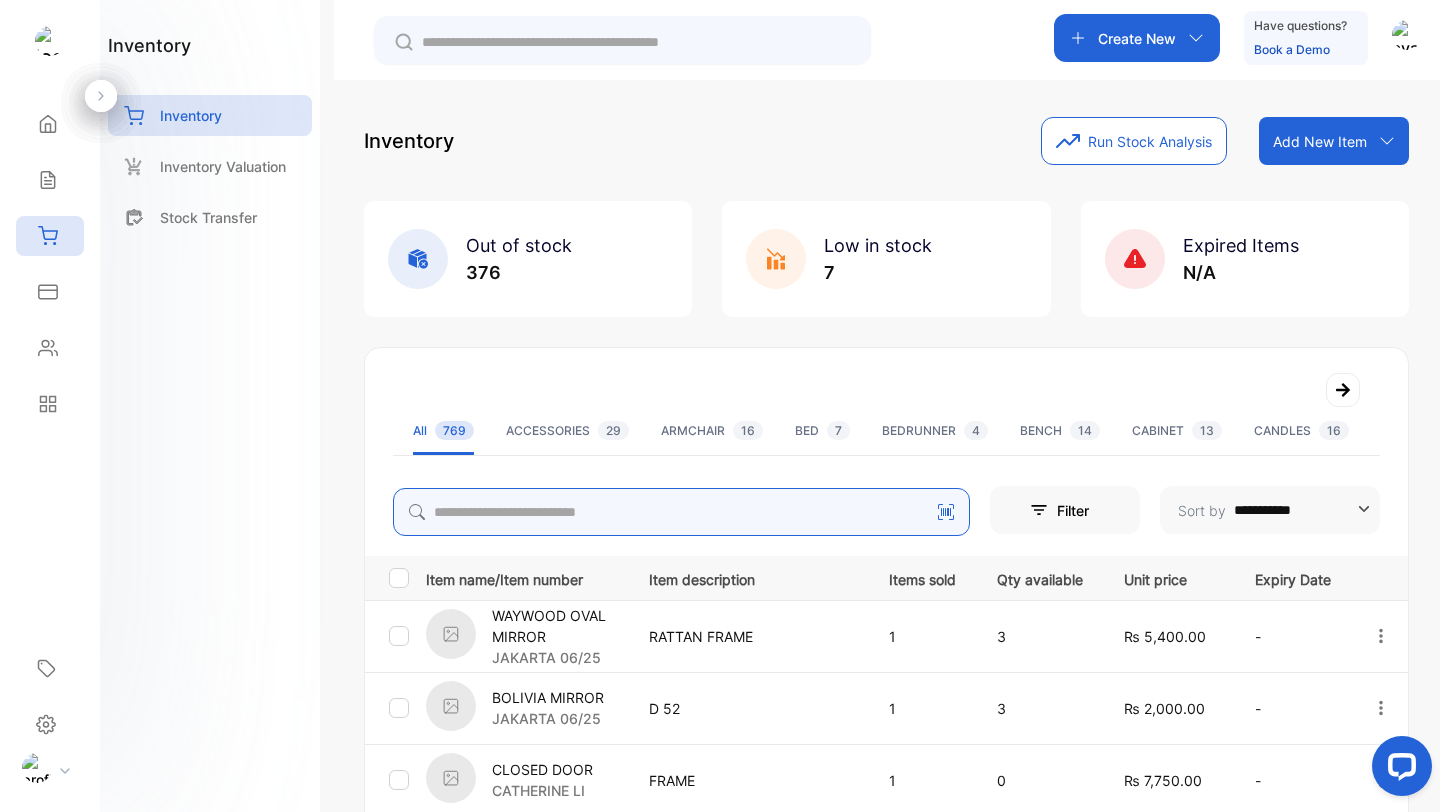 click at bounding box center (681, 512) 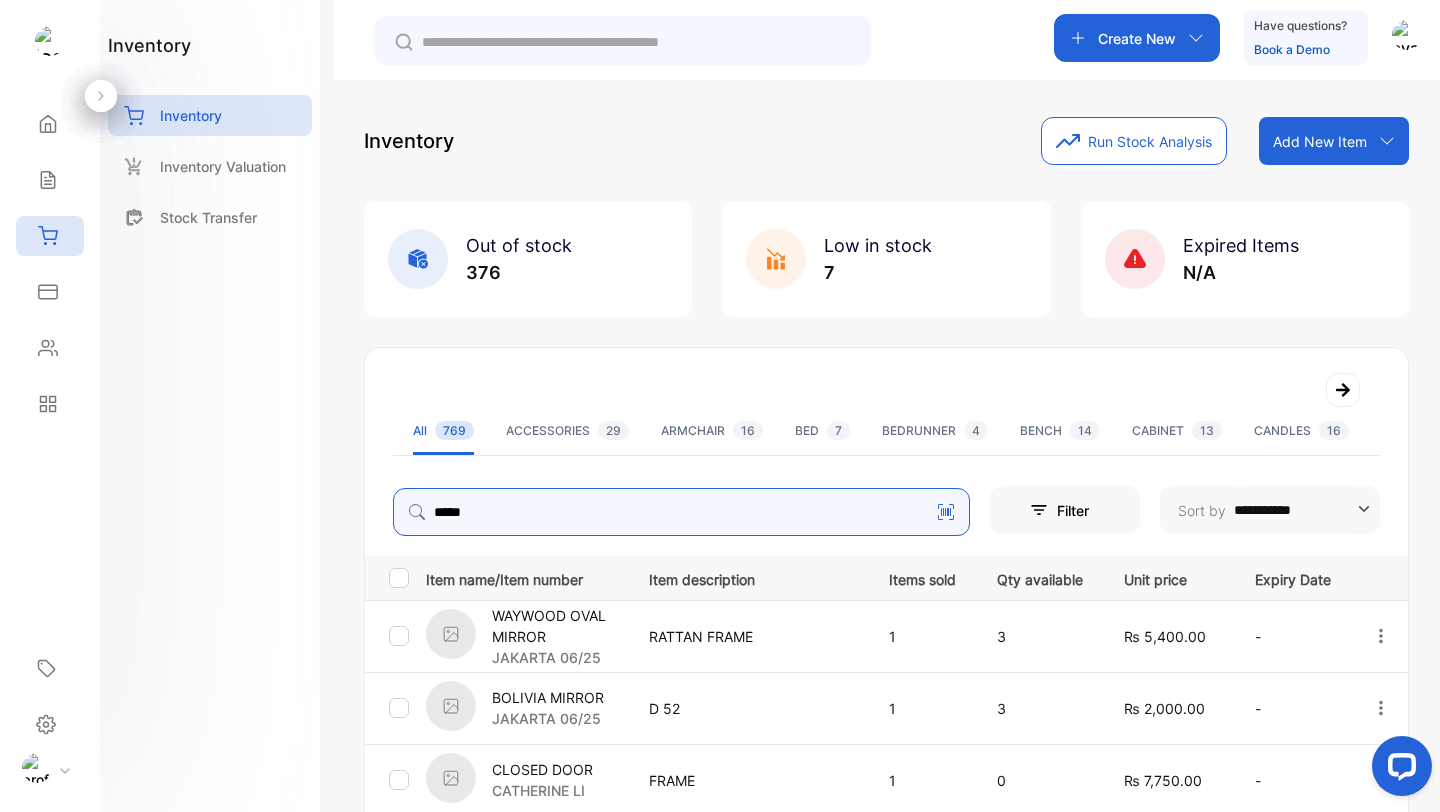 type on "*****" 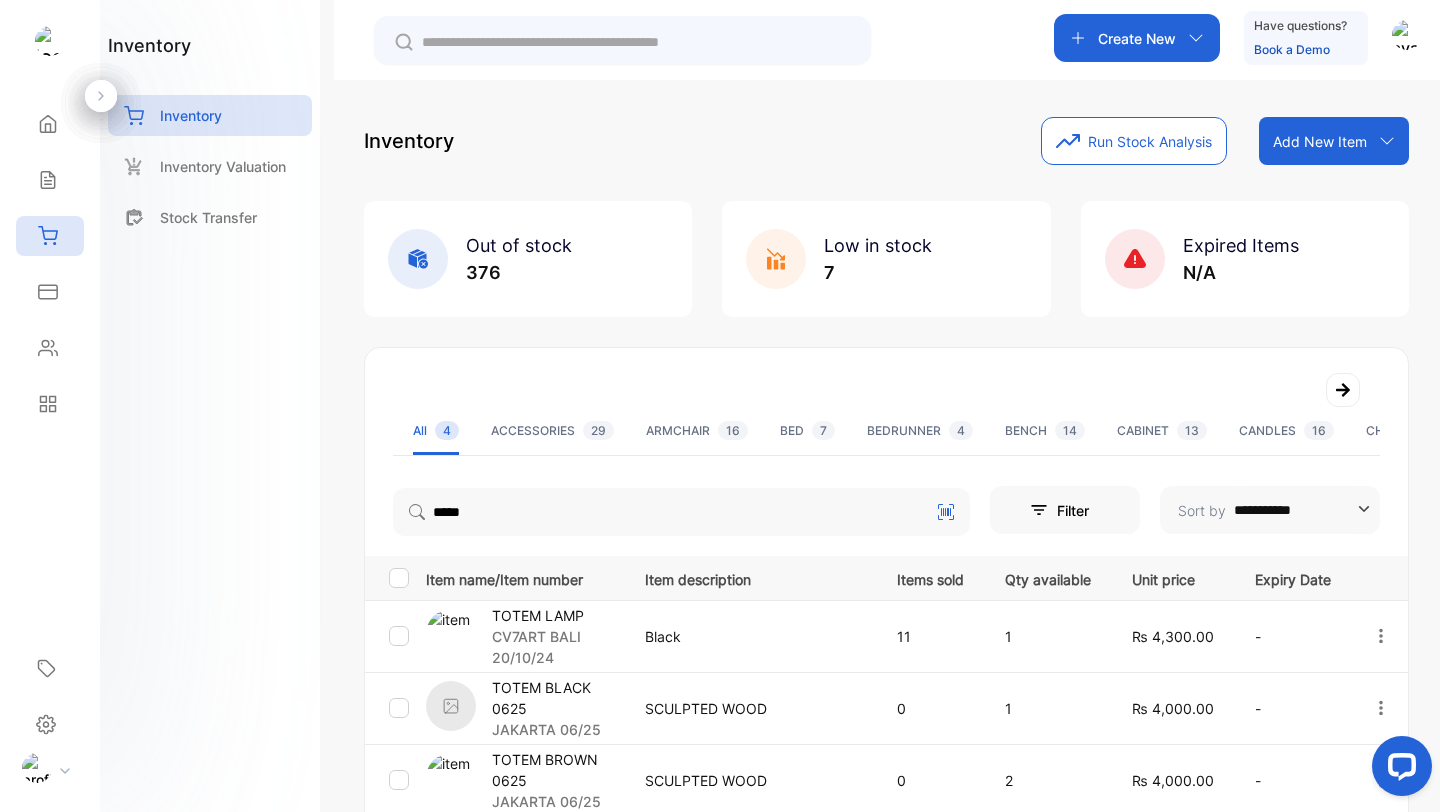 click on "inventory Inventory Inventory Valuation Stock Transfer" at bounding box center (210, 406) 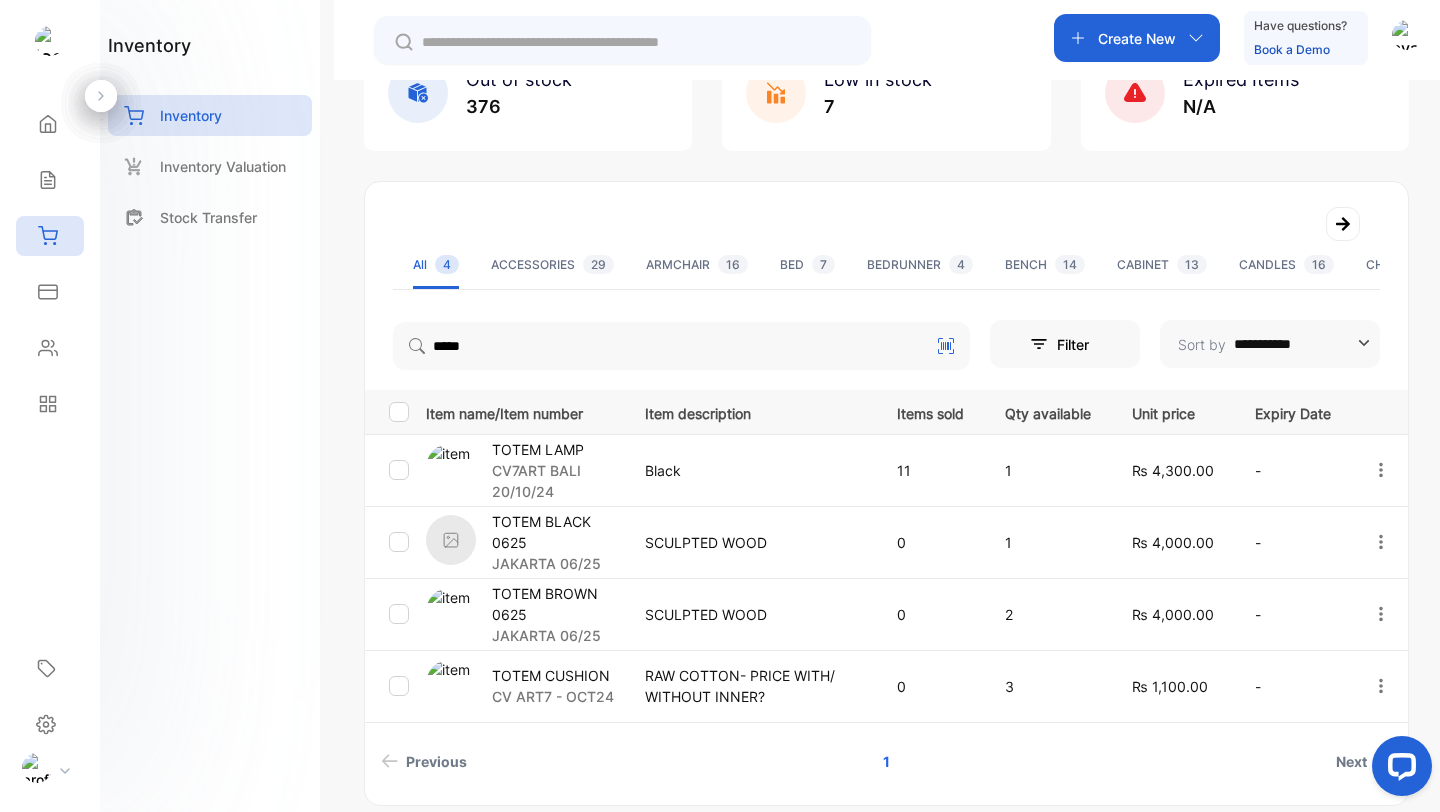 scroll, scrollTop: 167, scrollLeft: 0, axis: vertical 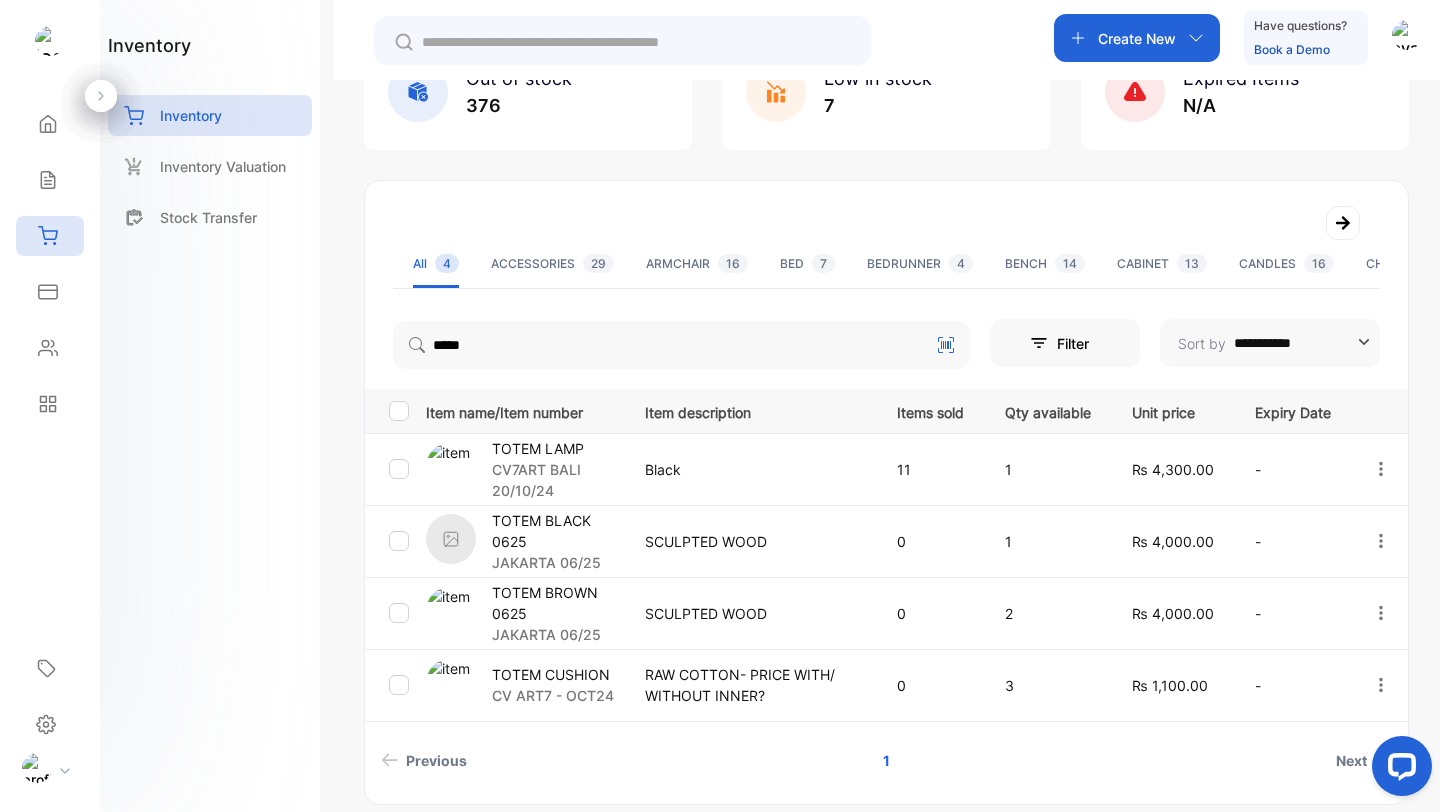 click on "TOTEM BLACK 0625" at bounding box center [556, 448] 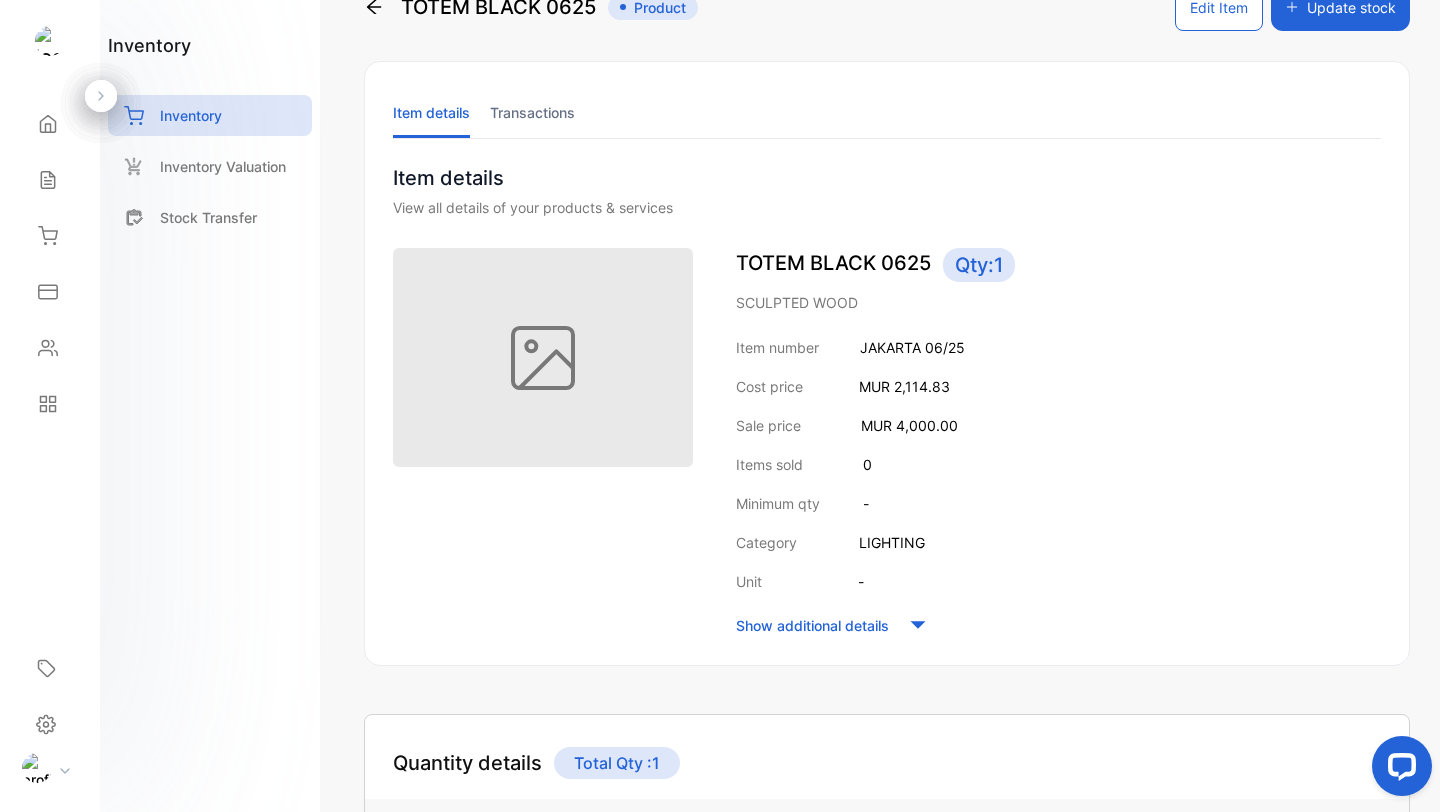 scroll, scrollTop: 0, scrollLeft: 0, axis: both 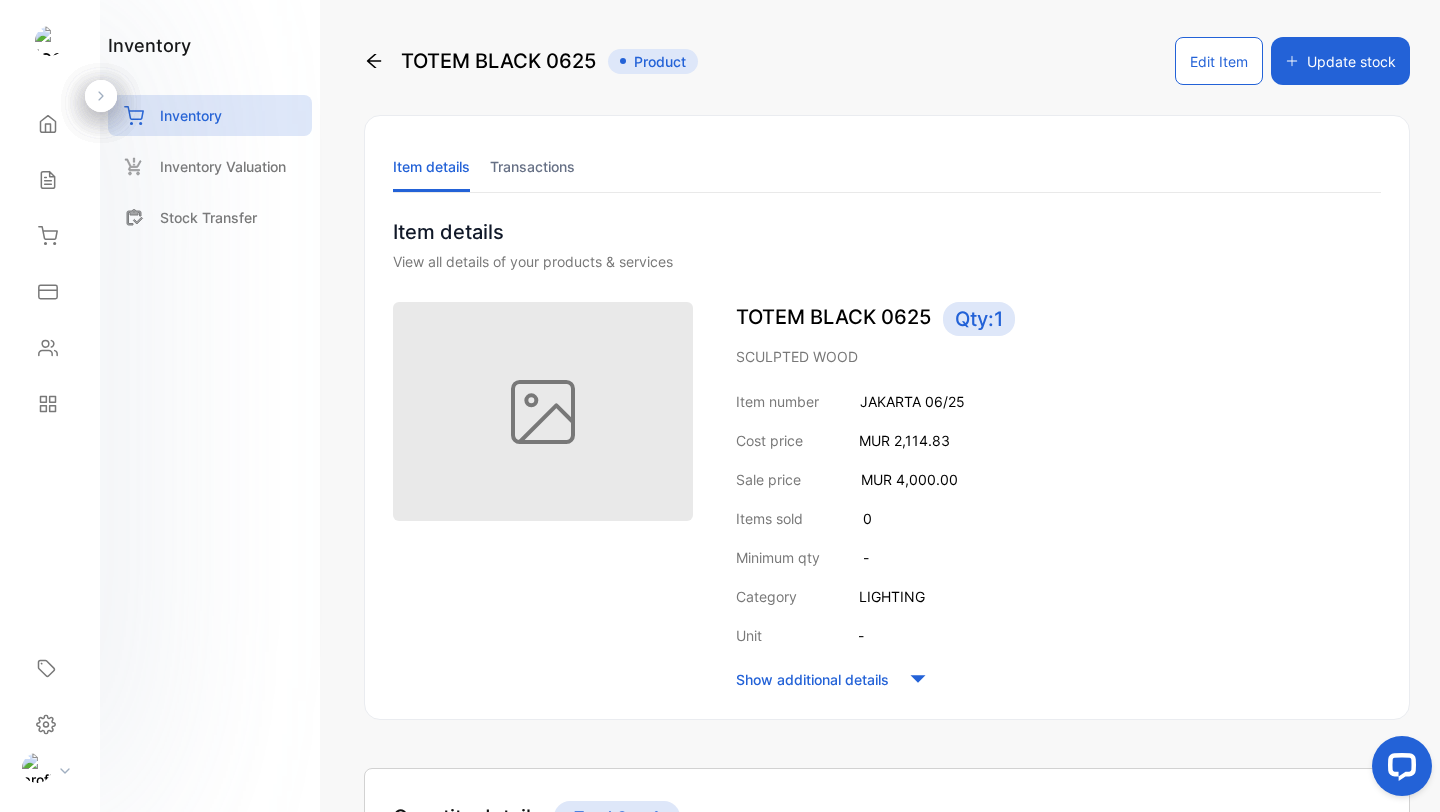 click on "Edit Item" at bounding box center [1219, 61] 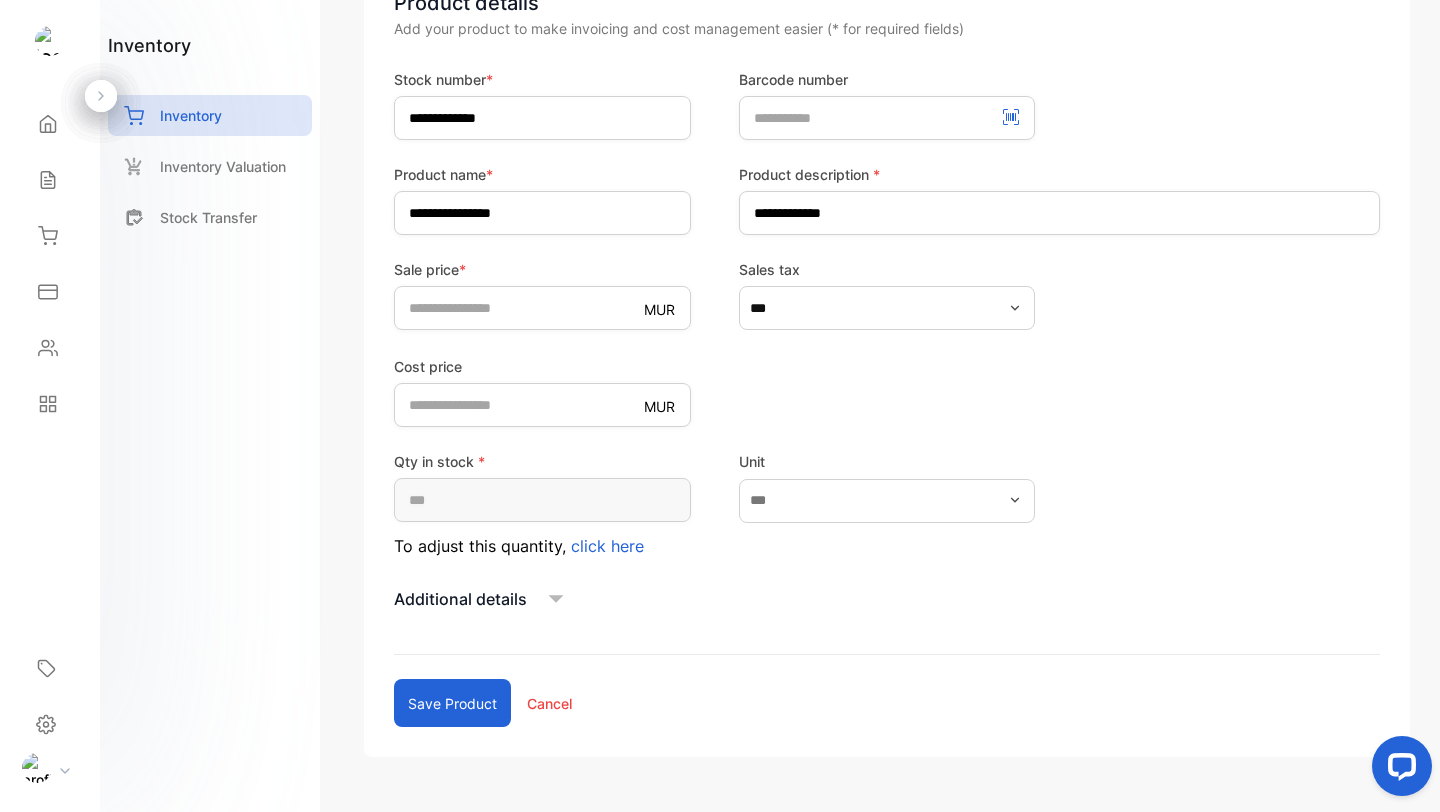 scroll, scrollTop: 298, scrollLeft: 0, axis: vertical 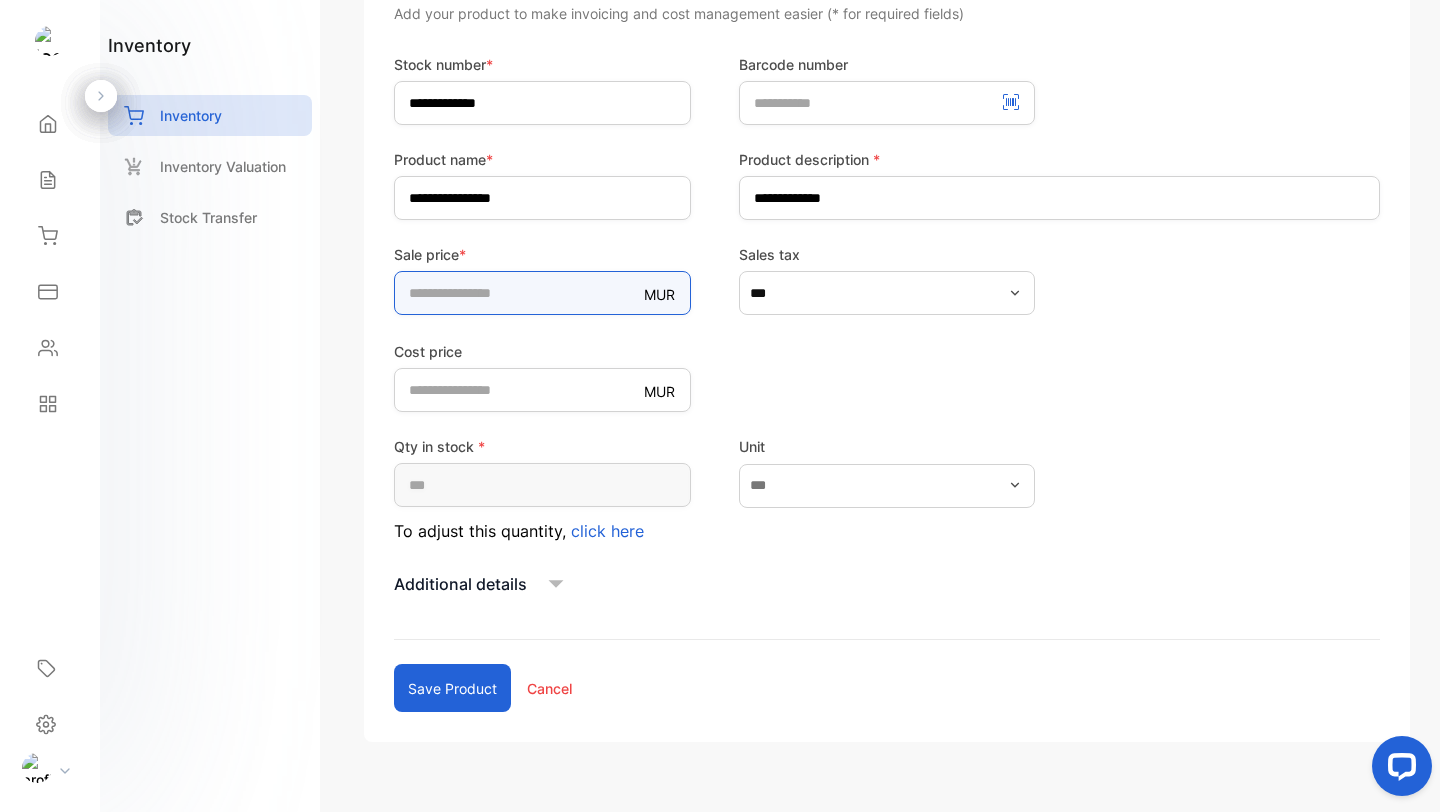 click on "****" at bounding box center [542, 293] 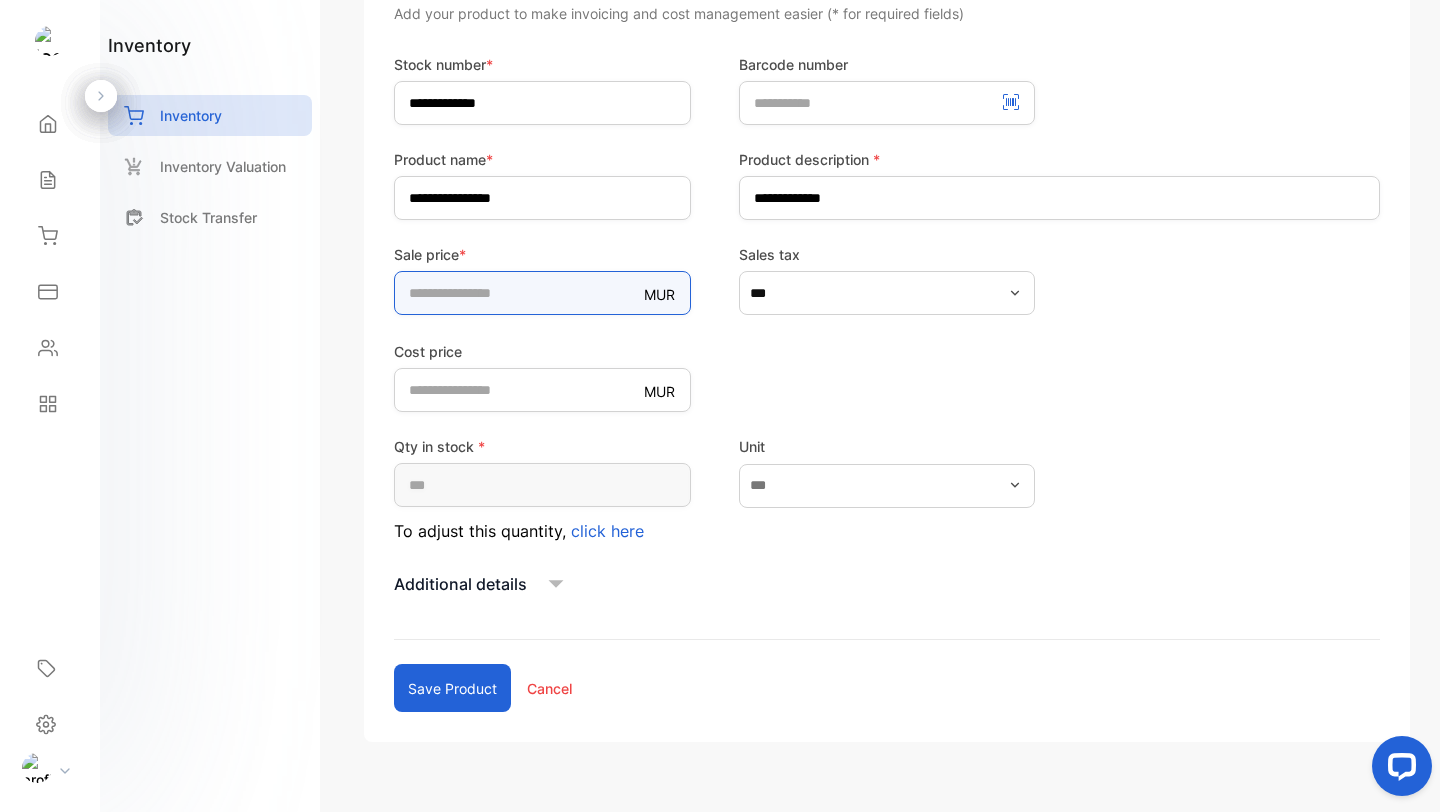 type on "****" 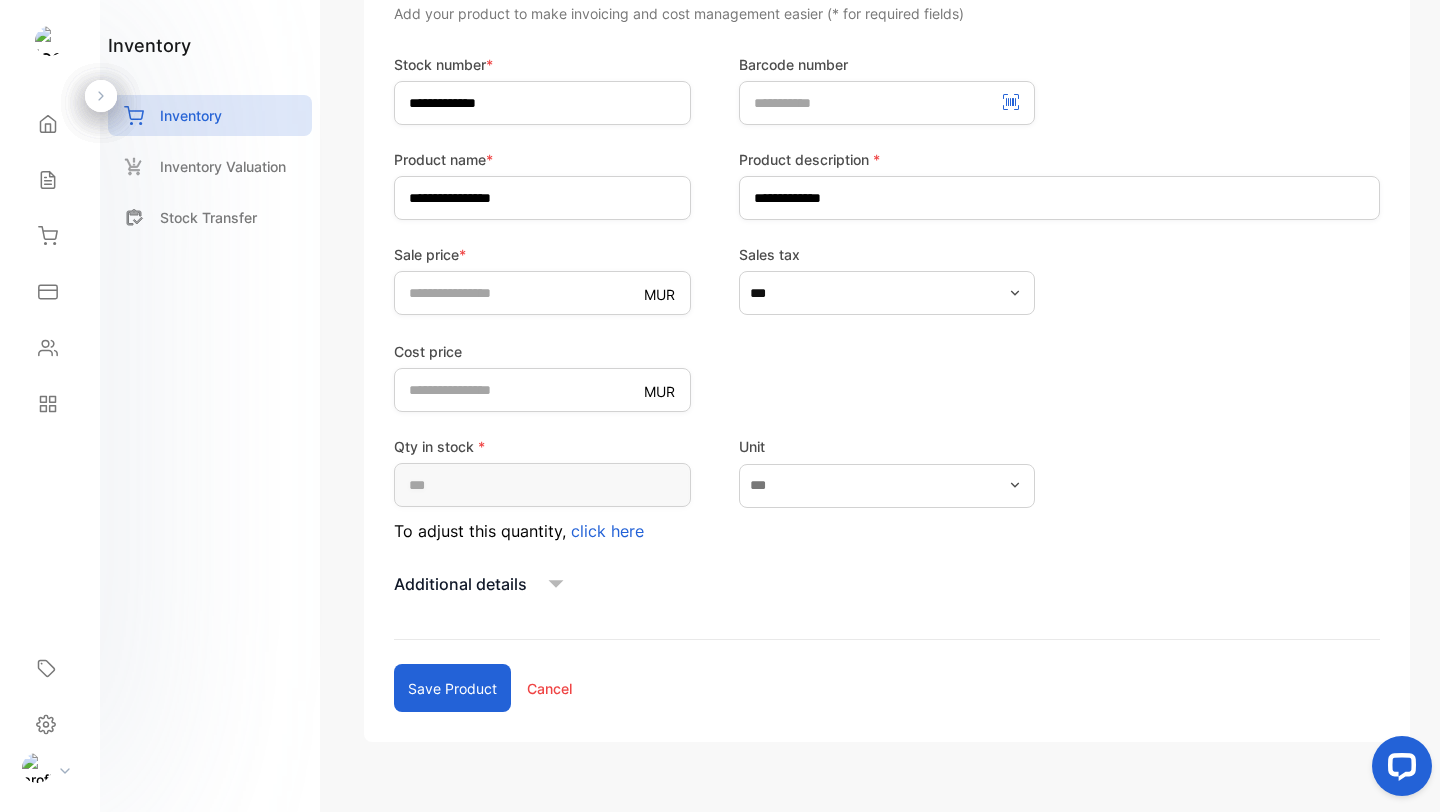 click on "Save product" at bounding box center (452, 688) 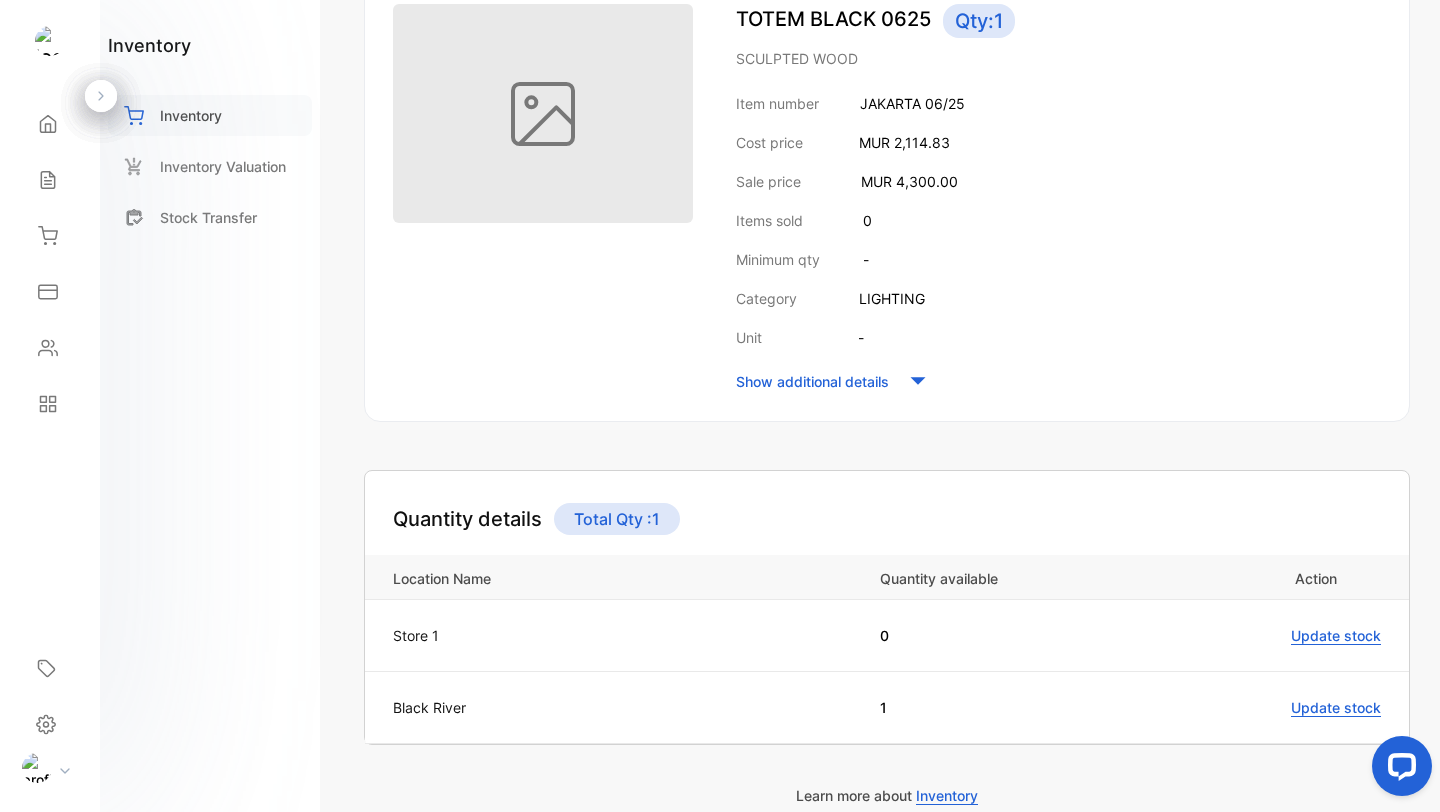 click on "Inventory" at bounding box center [191, 115] 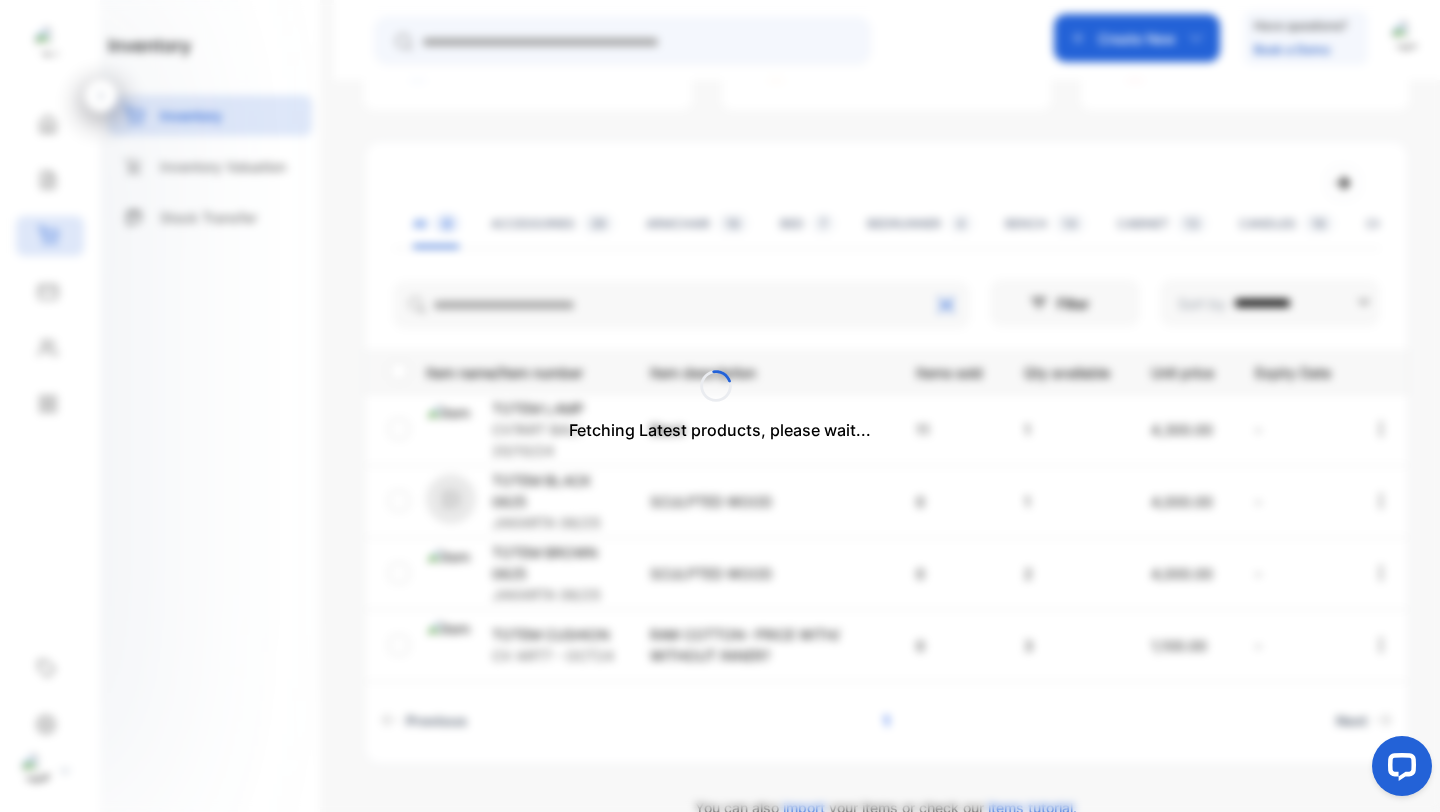 scroll, scrollTop: 244, scrollLeft: 0, axis: vertical 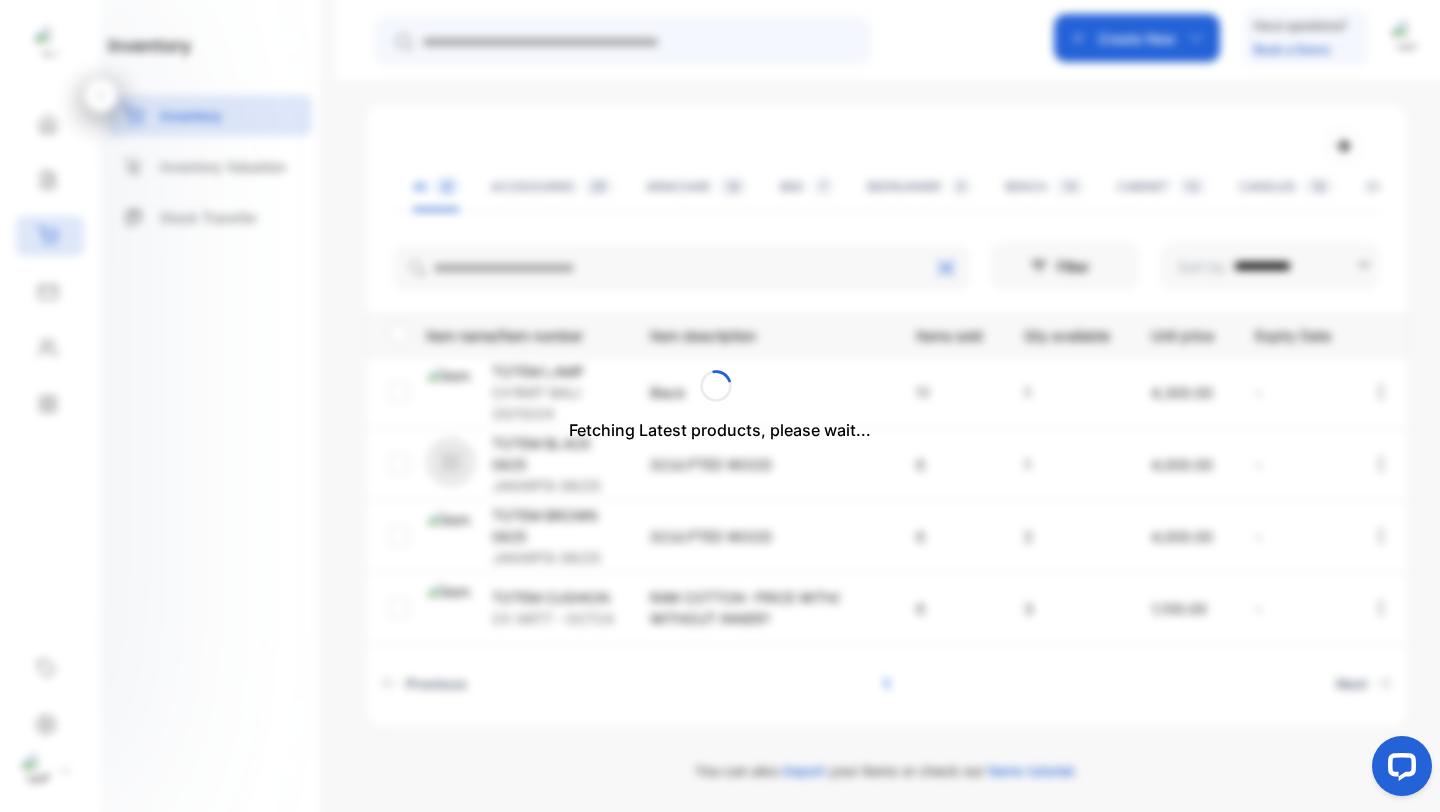 click on "Fetching Latest products, please wait..." at bounding box center (720, 406) 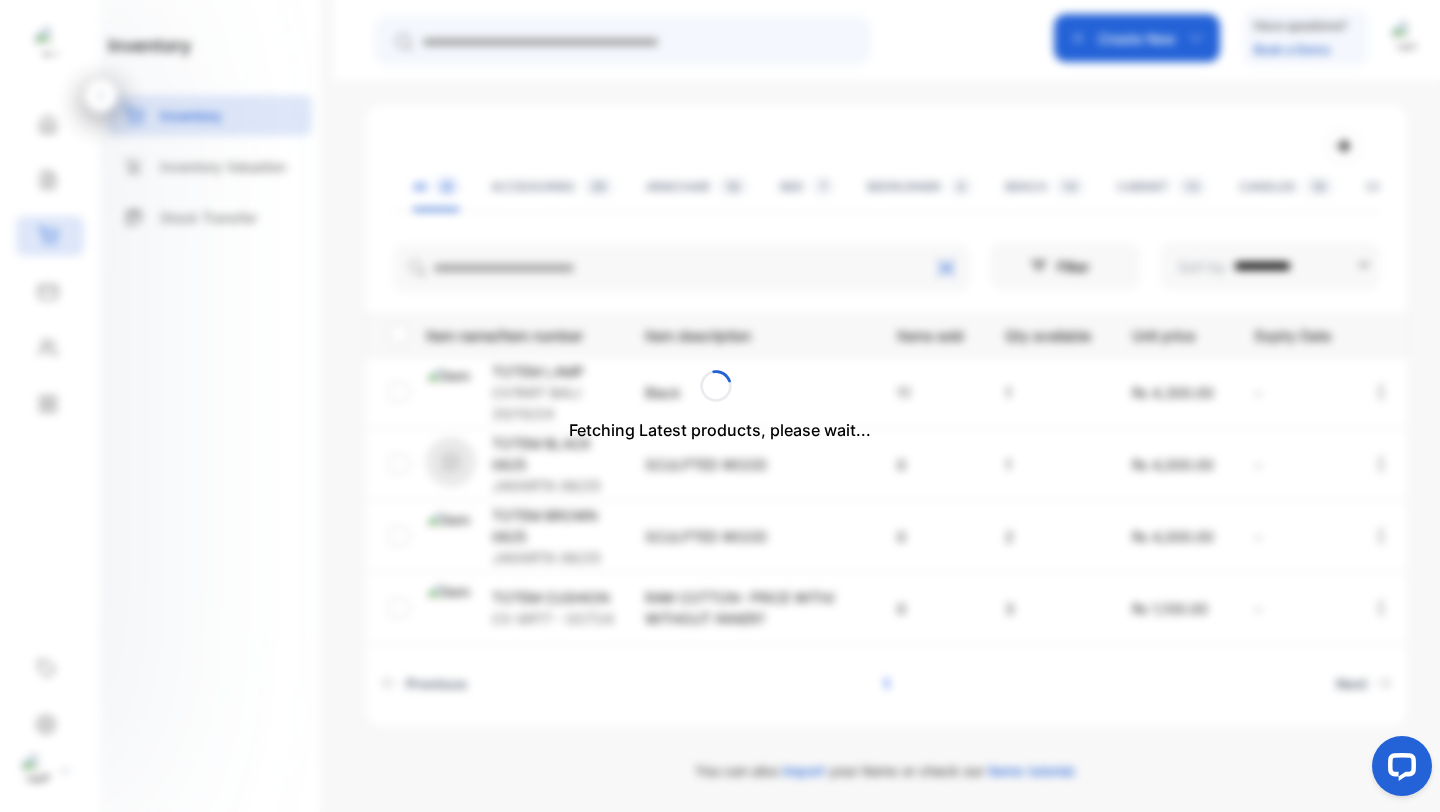 click on "Fetching Latest products, please wait..." at bounding box center (720, 406) 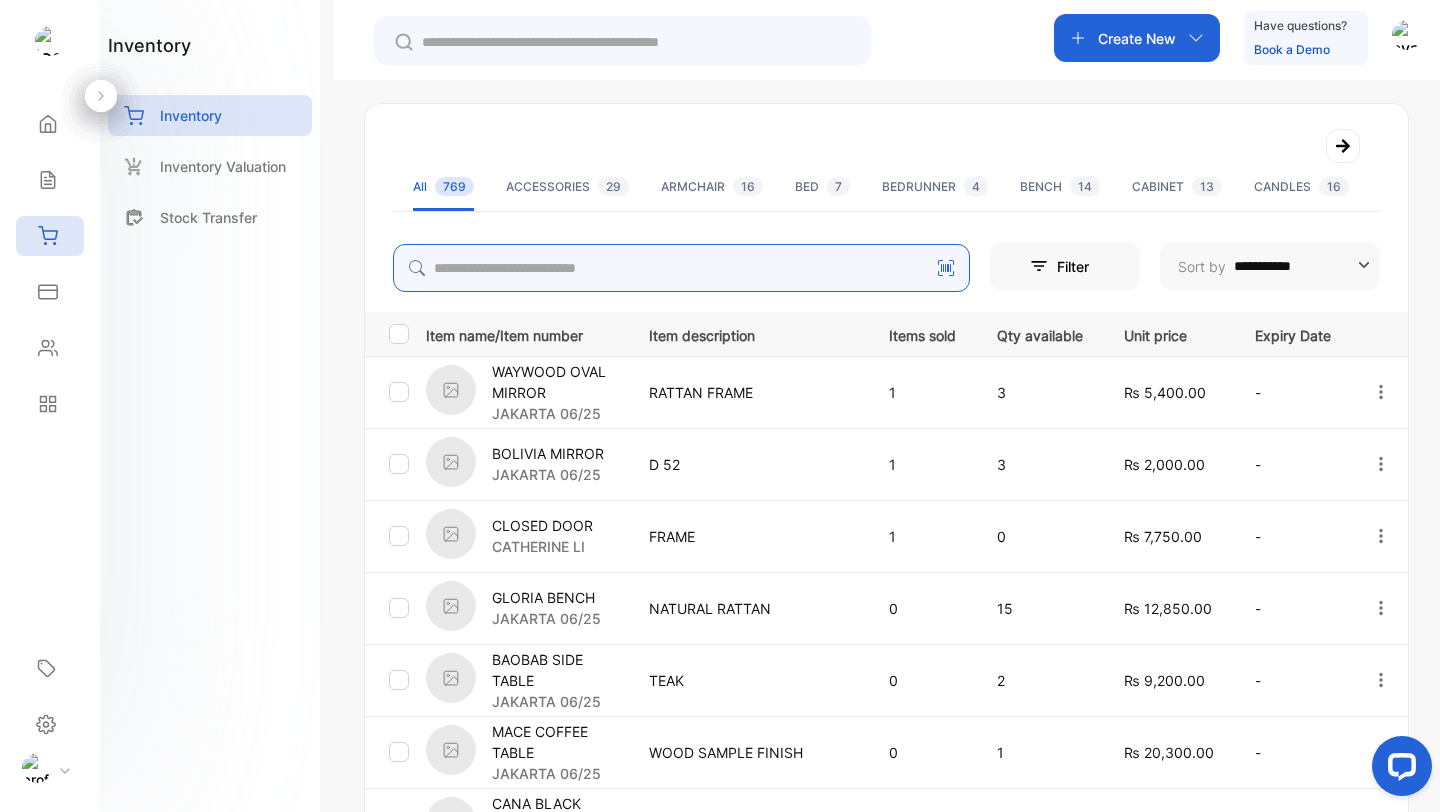 click at bounding box center (681, 268) 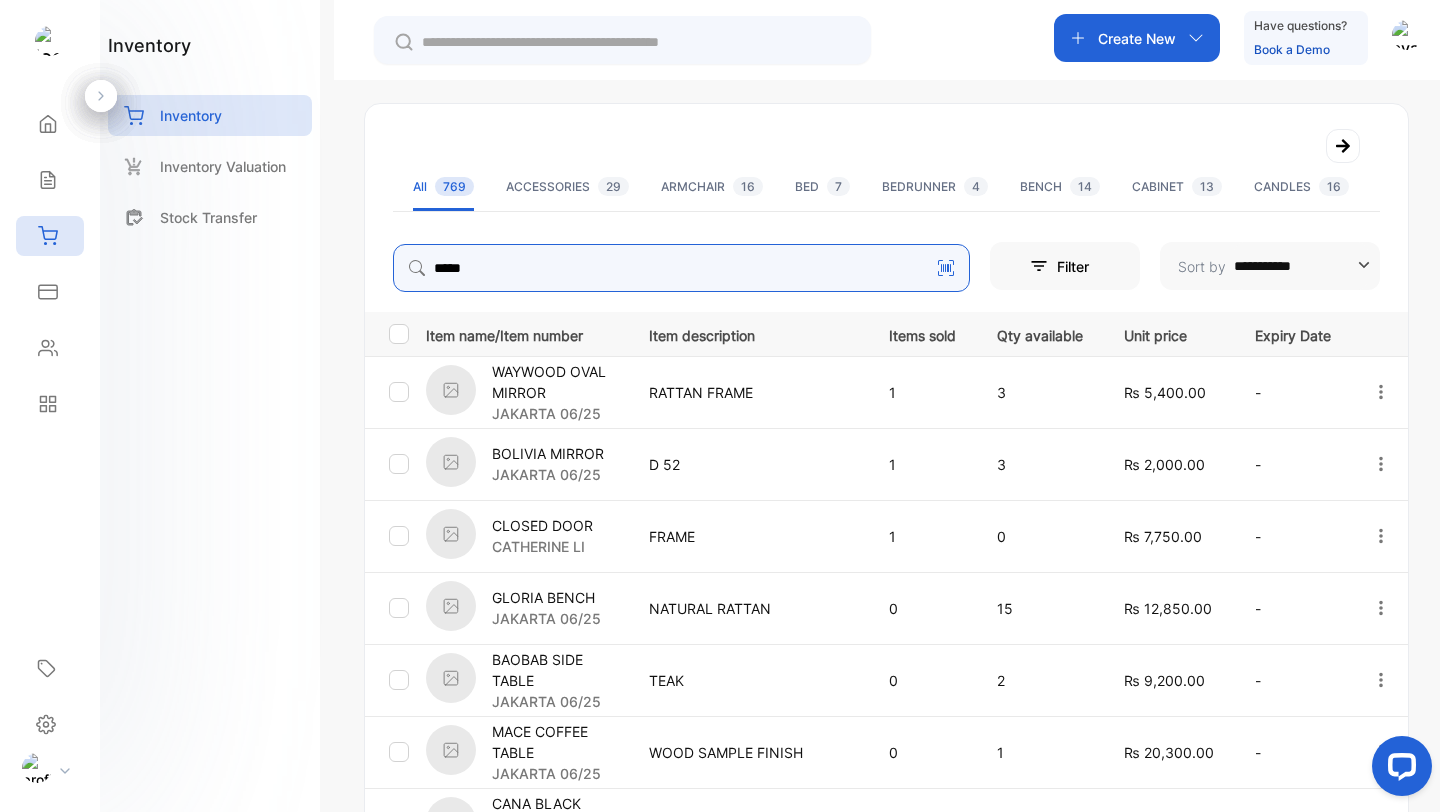 type on "*****" 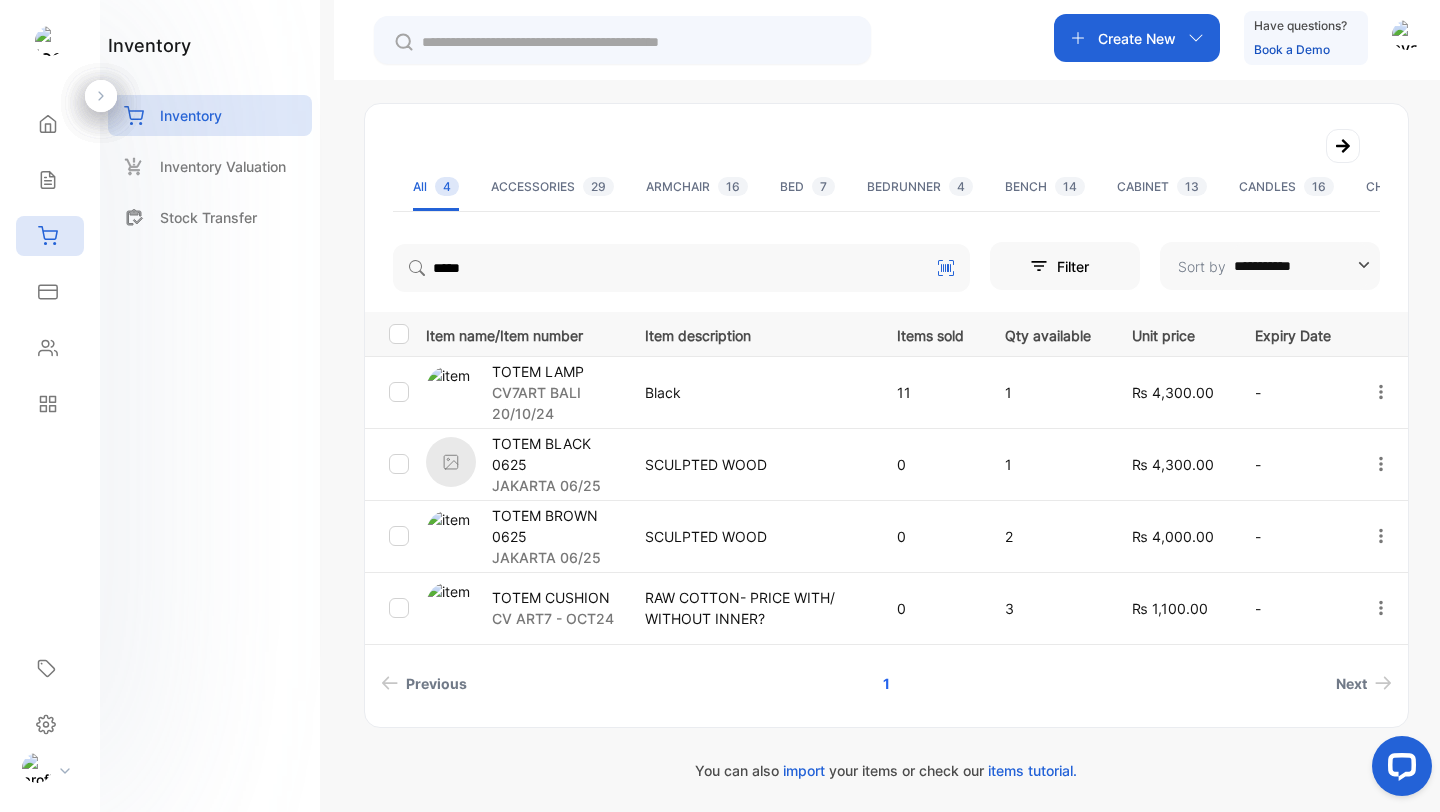 click on "TOTEM BROWN 0625" at bounding box center [556, 371] 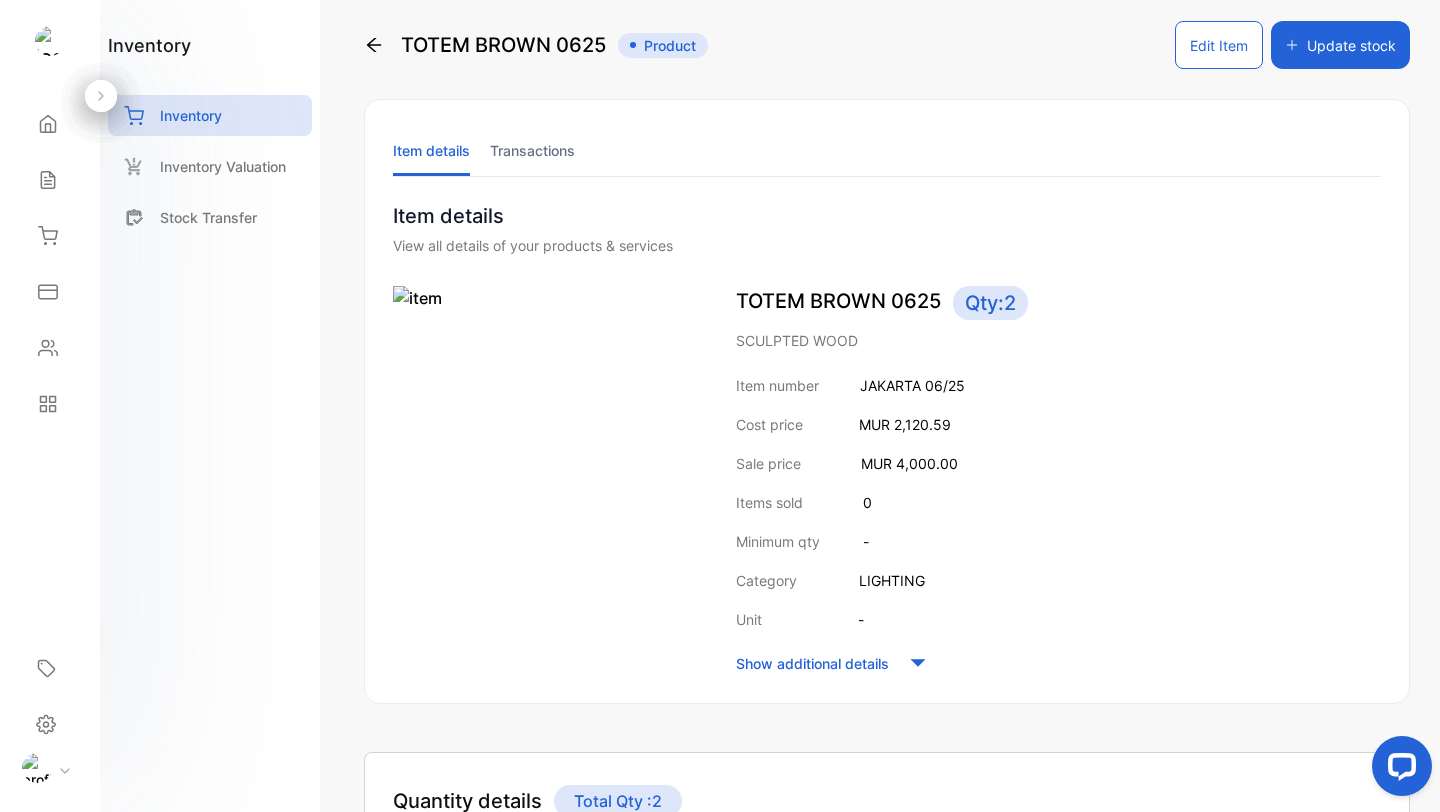 scroll, scrollTop: 0, scrollLeft: 0, axis: both 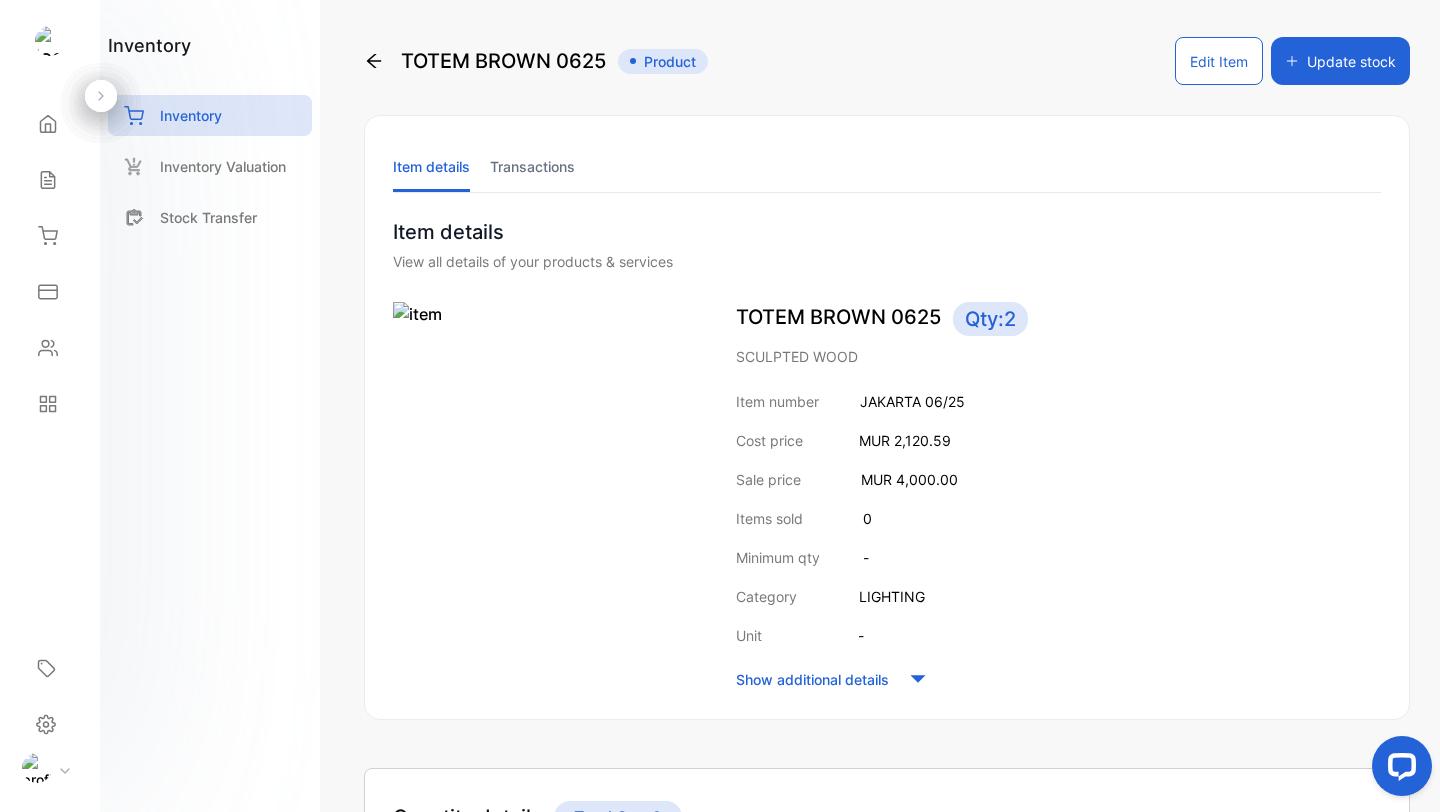 click on "Edit Item" at bounding box center (1219, 61) 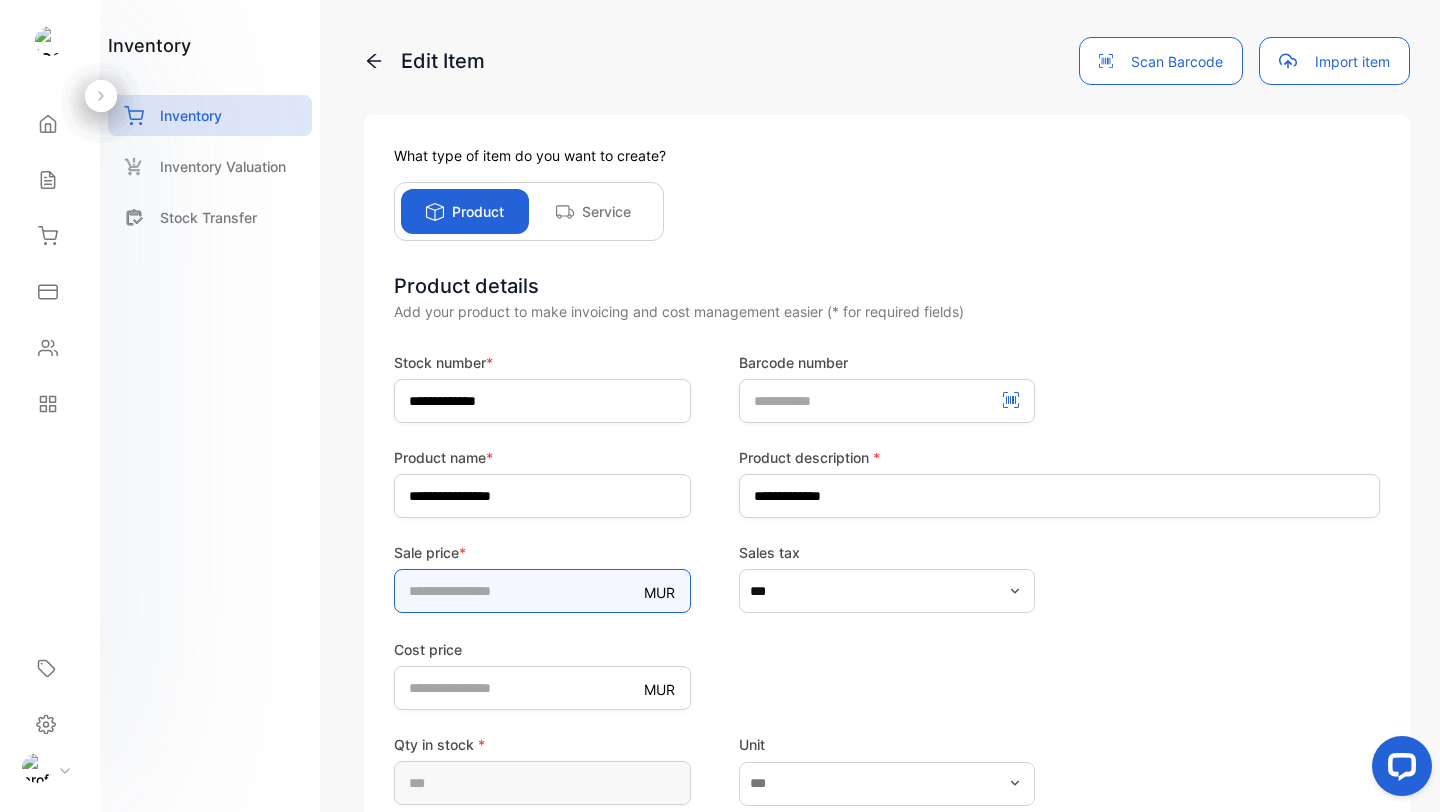 click on "****" at bounding box center (542, 591) 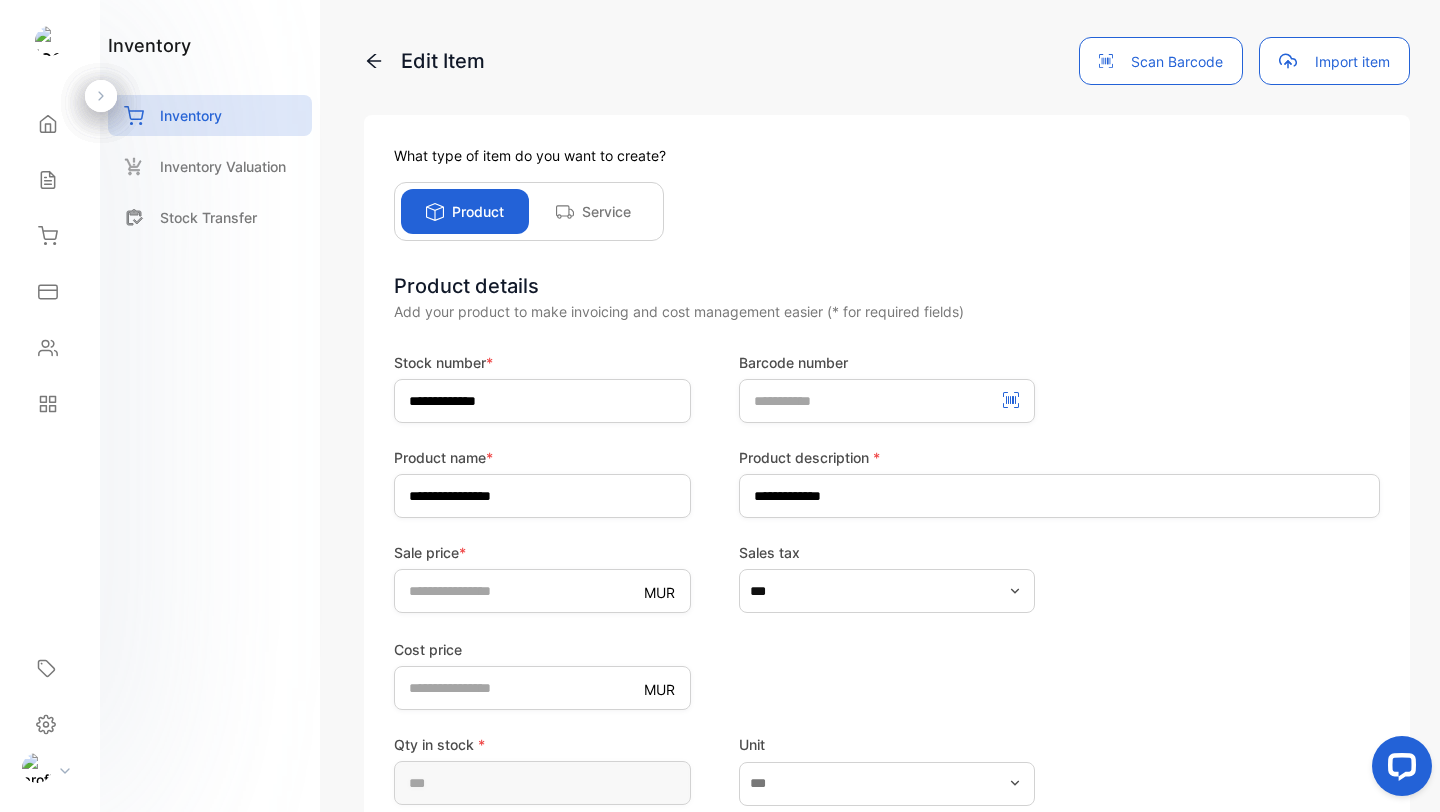 click on "Cost price   MUR *******" at bounding box center [887, 673] 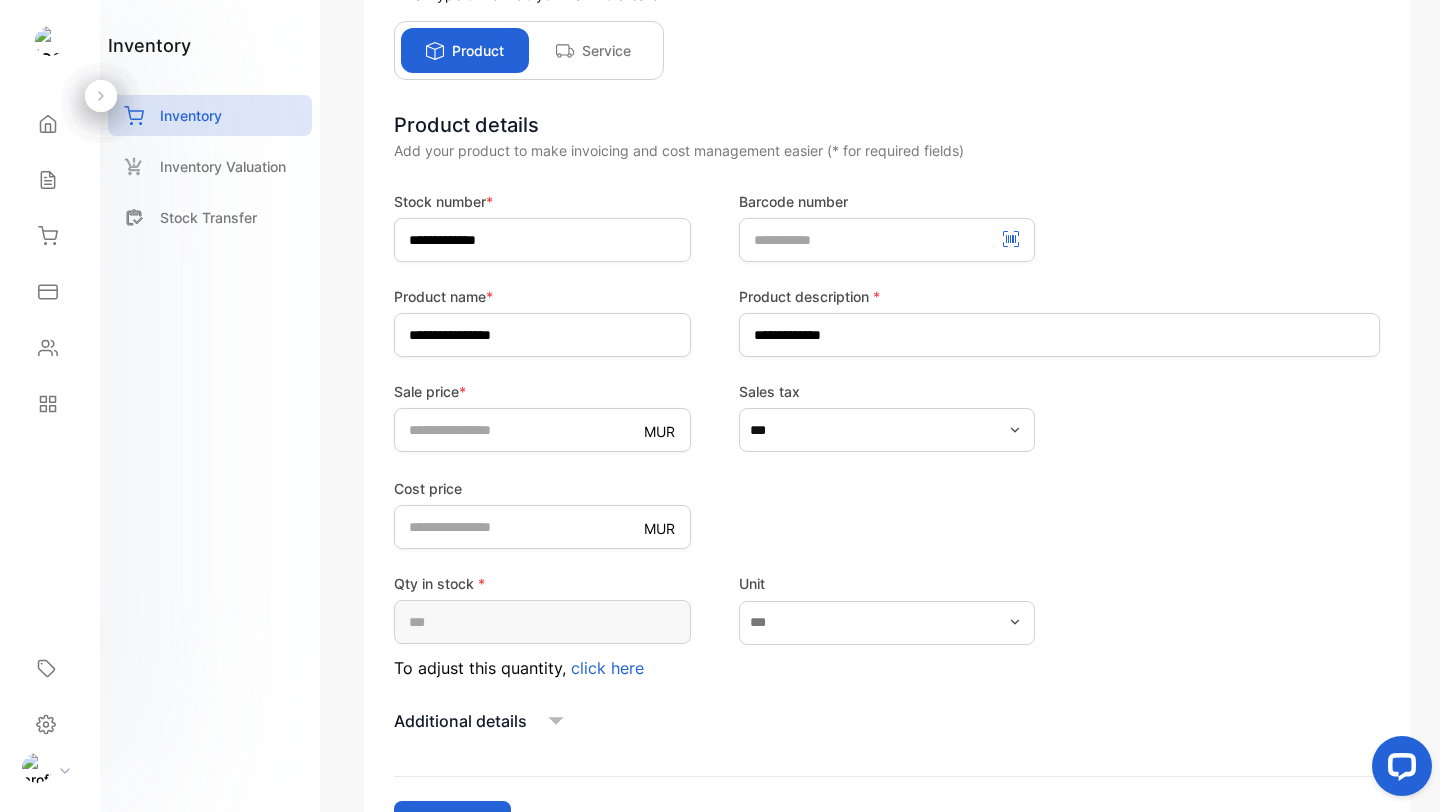 scroll, scrollTop: 340, scrollLeft: 0, axis: vertical 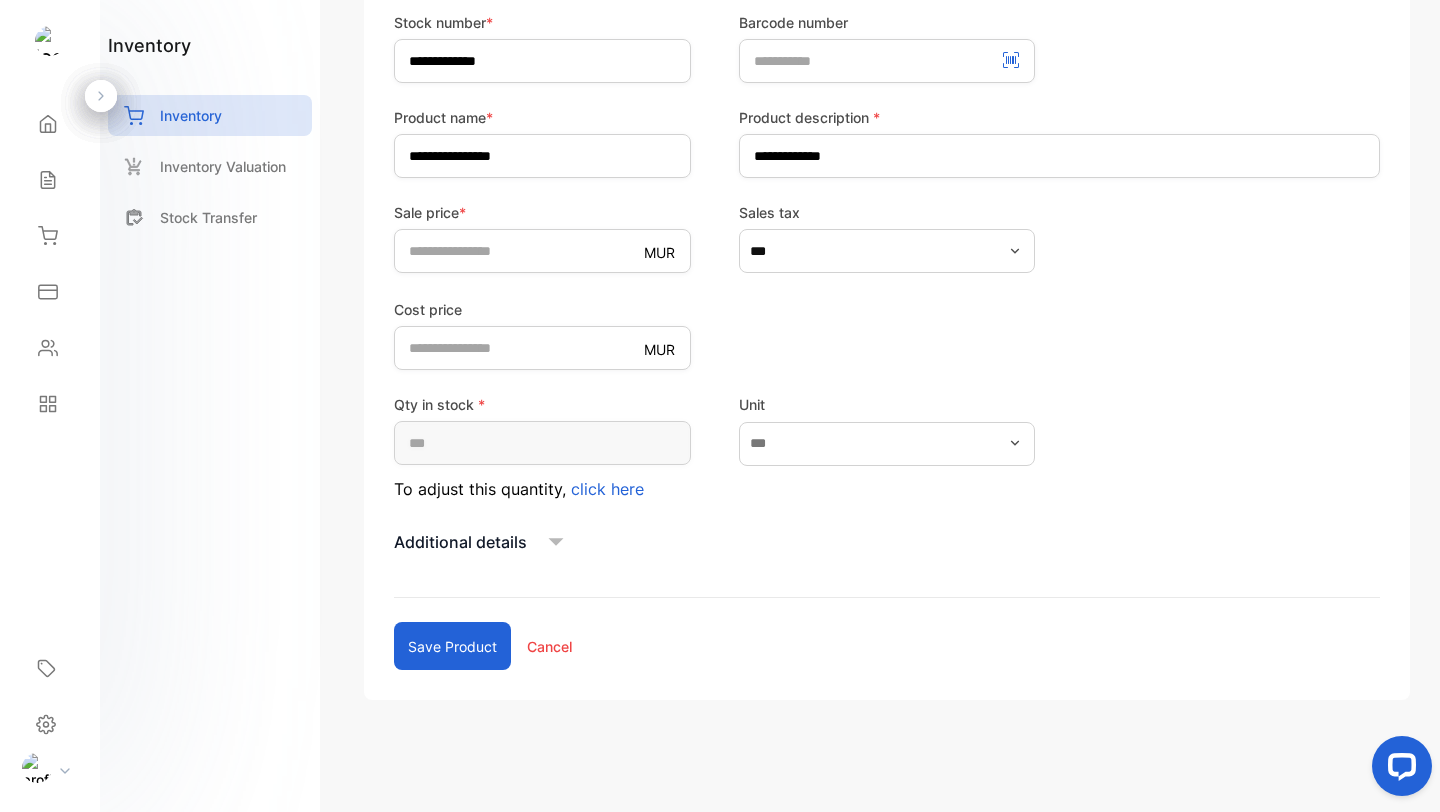 click on "**********" at bounding box center [887, 341] 